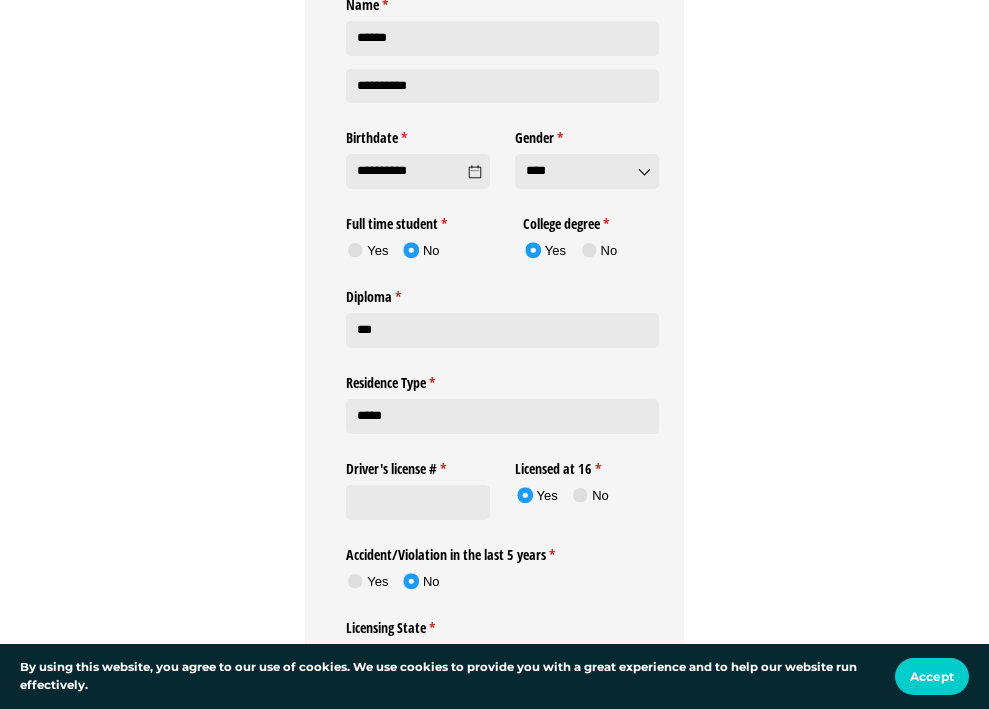 scroll, scrollTop: 6337, scrollLeft: 0, axis: vertical 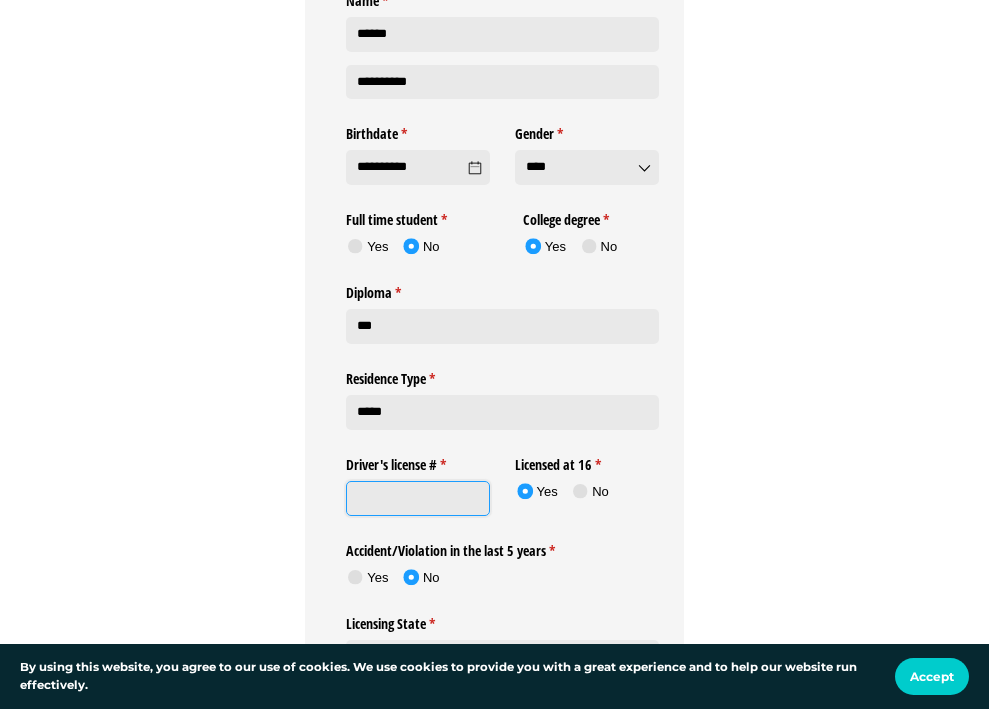 click on "Driver's license # *   (required)" 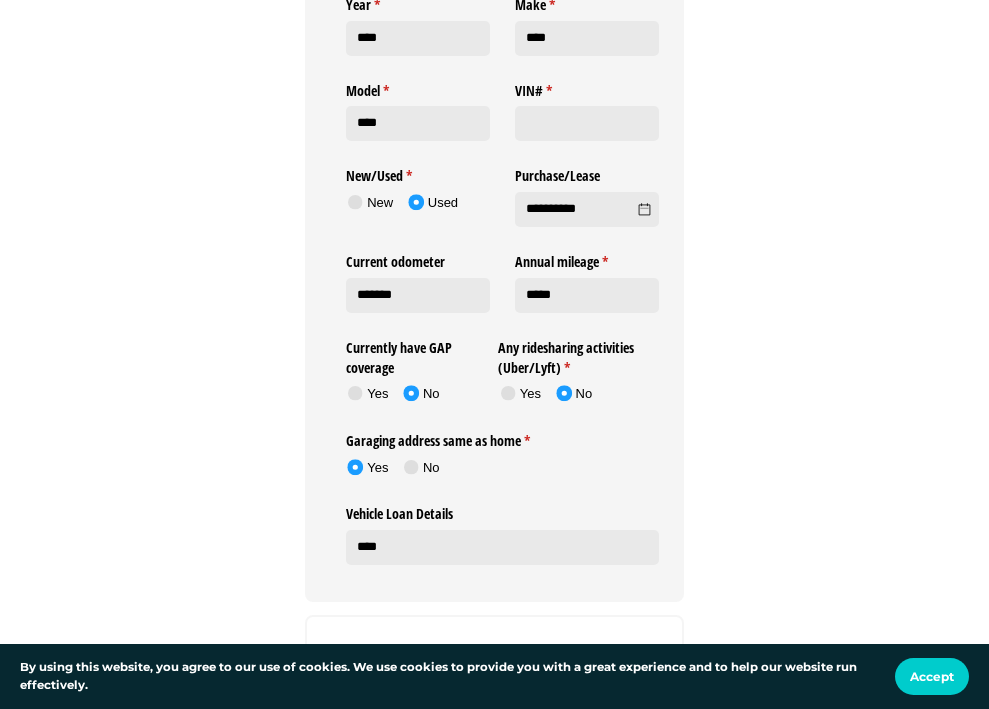 scroll, scrollTop: 7239, scrollLeft: 0, axis: vertical 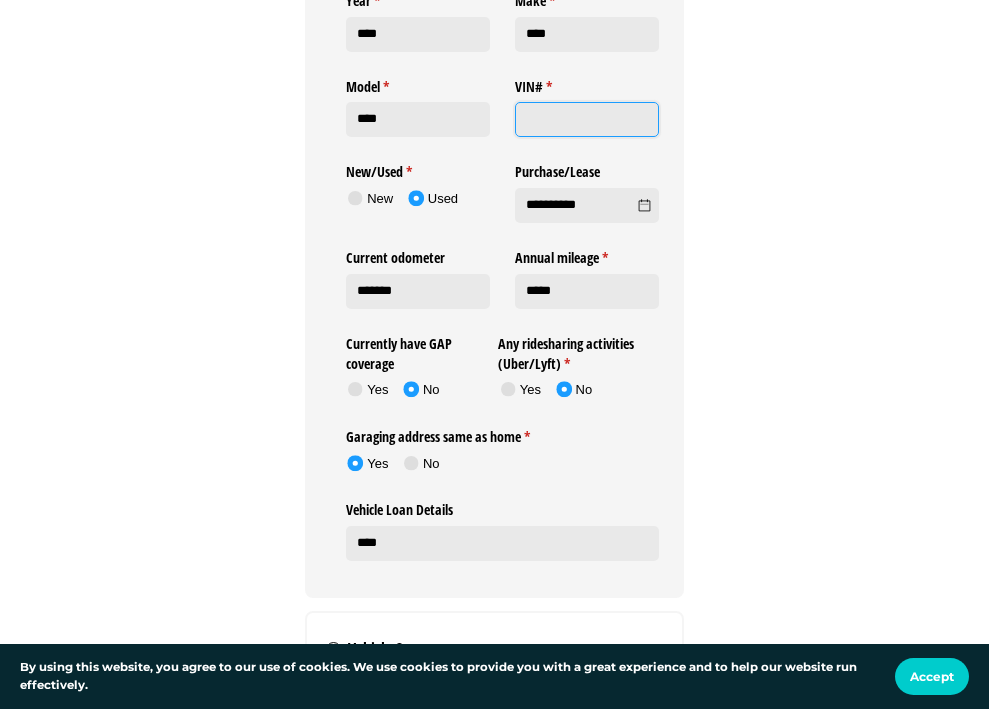 click on "VIN# *   (required)" 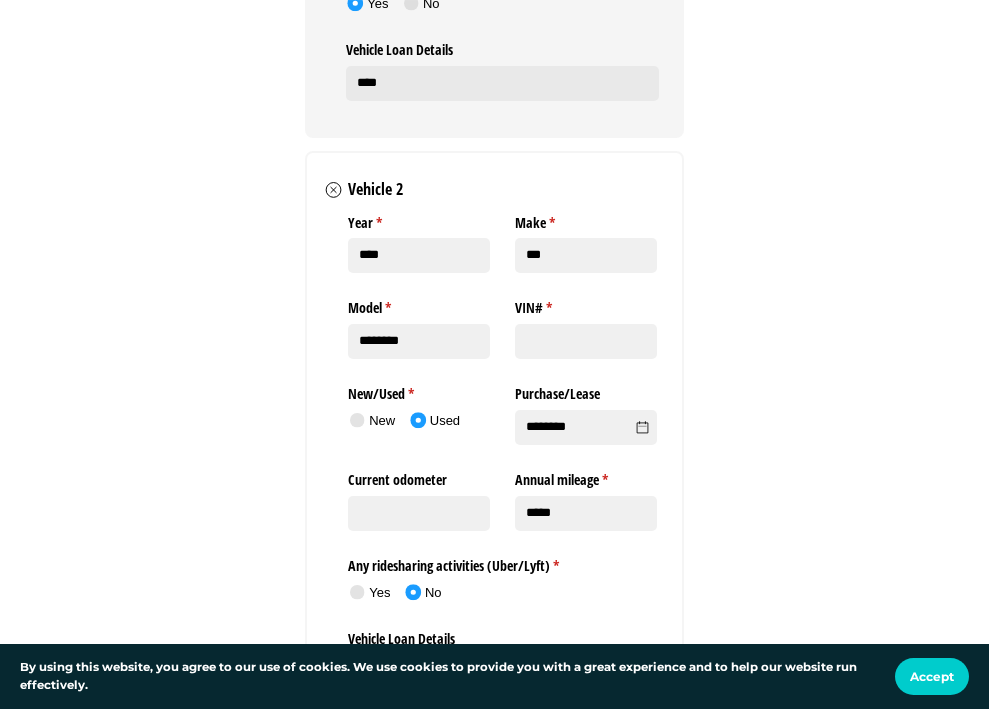 scroll, scrollTop: 7710, scrollLeft: 0, axis: vertical 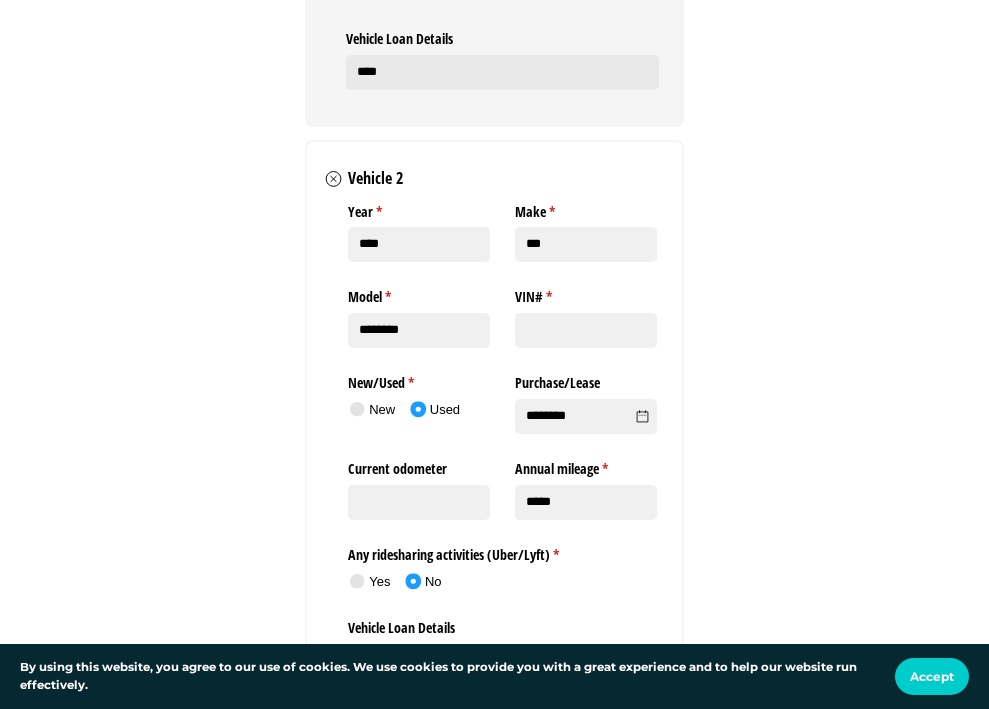 type on "**********" 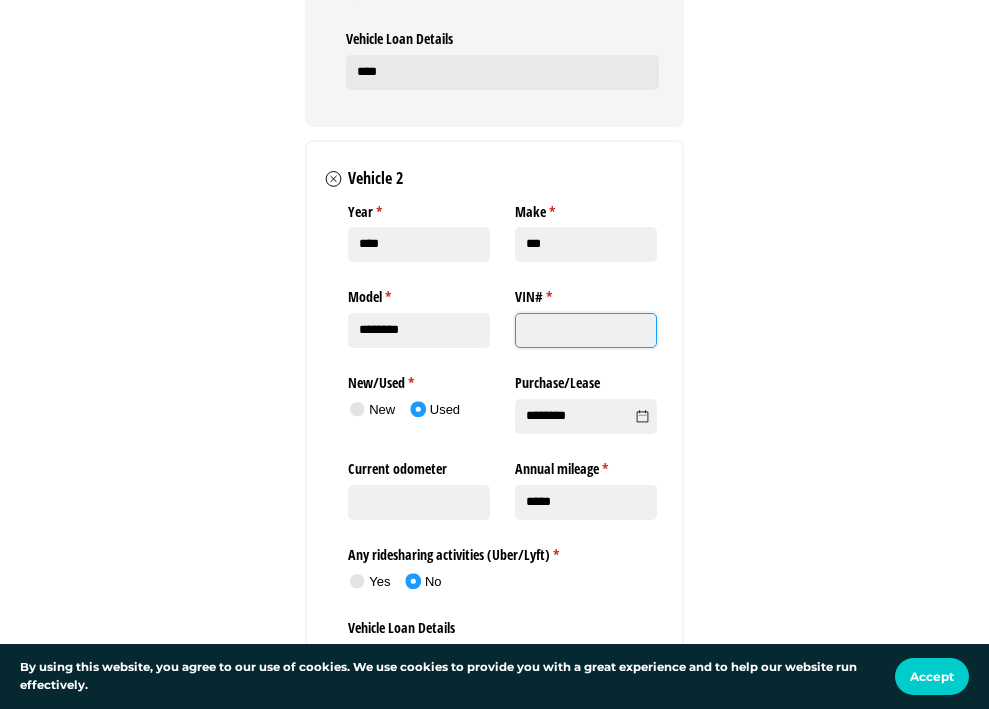 click on "VIN# *   (required)" 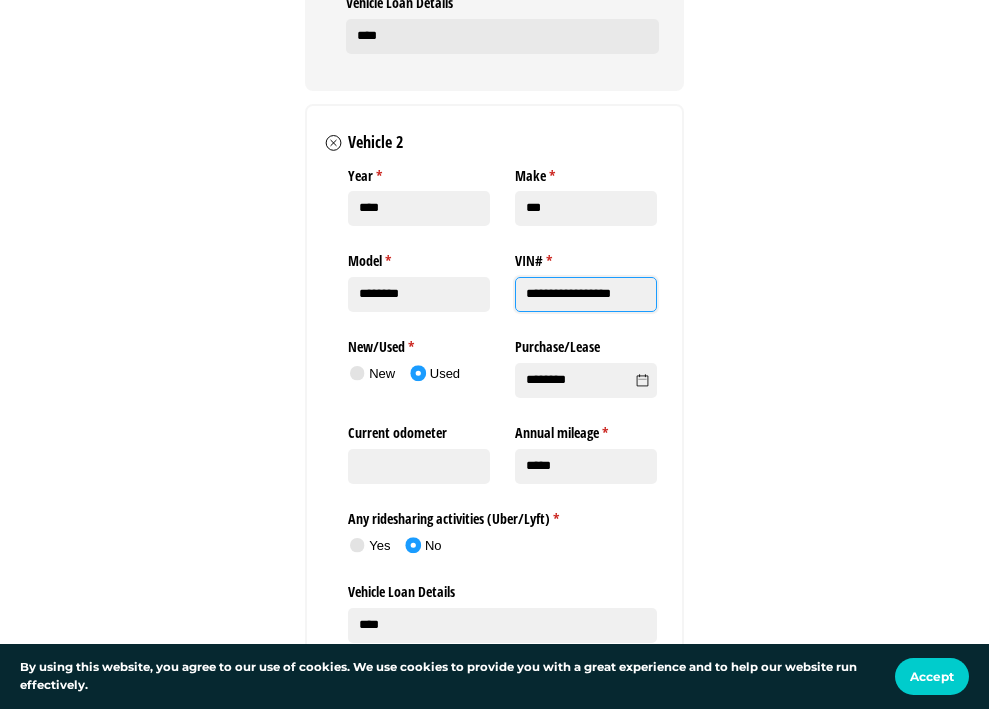 scroll, scrollTop: 7811, scrollLeft: 0, axis: vertical 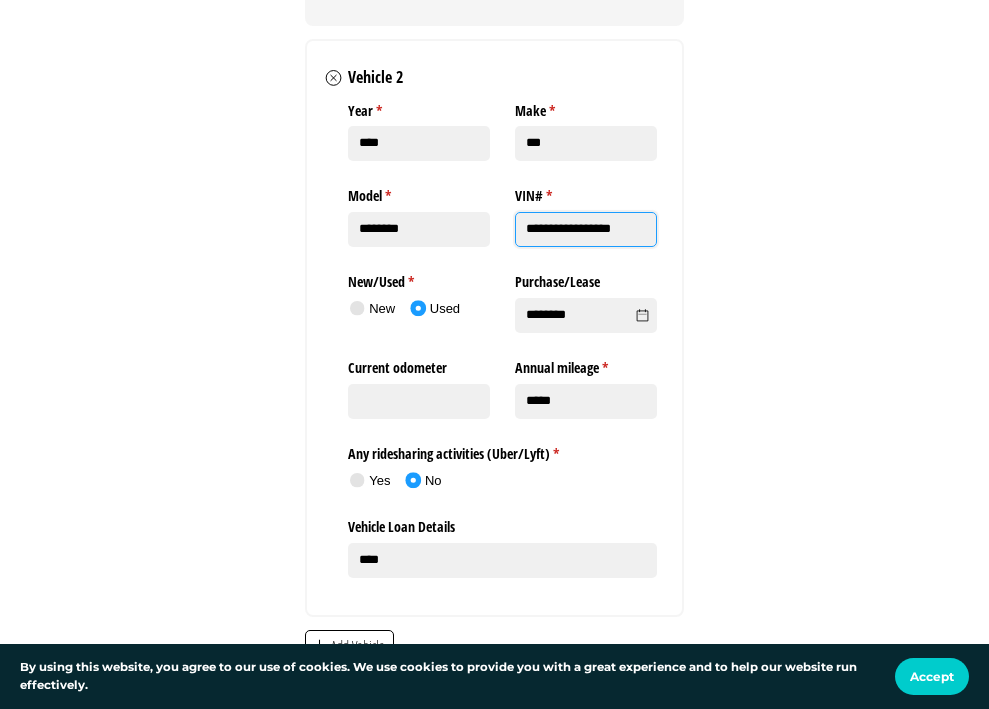 type on "**********" 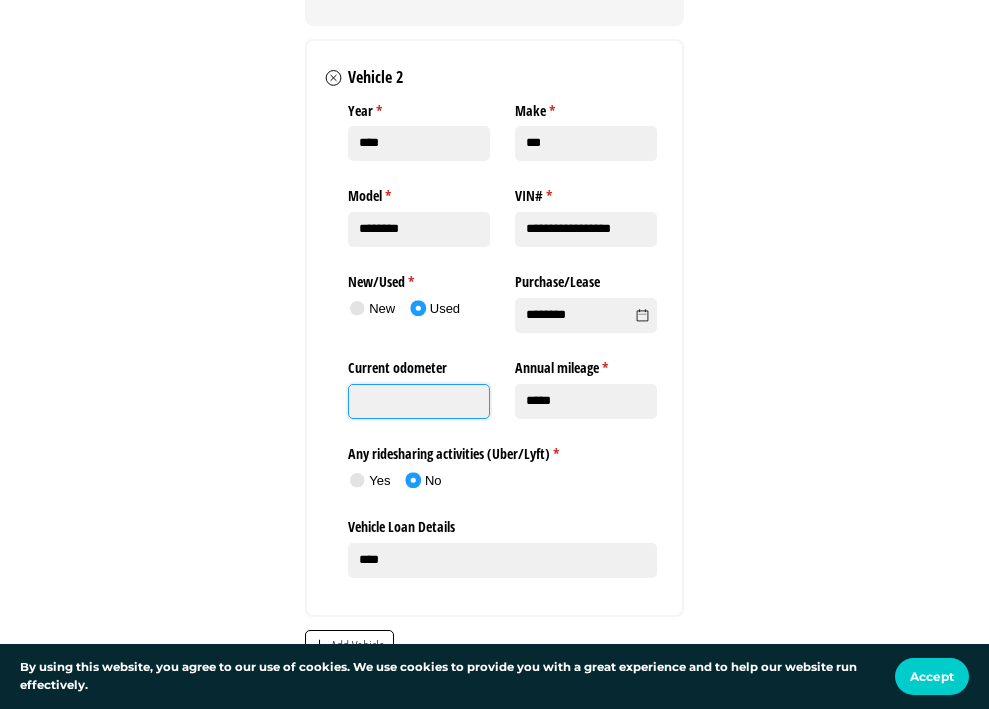 click on "Current odometer" 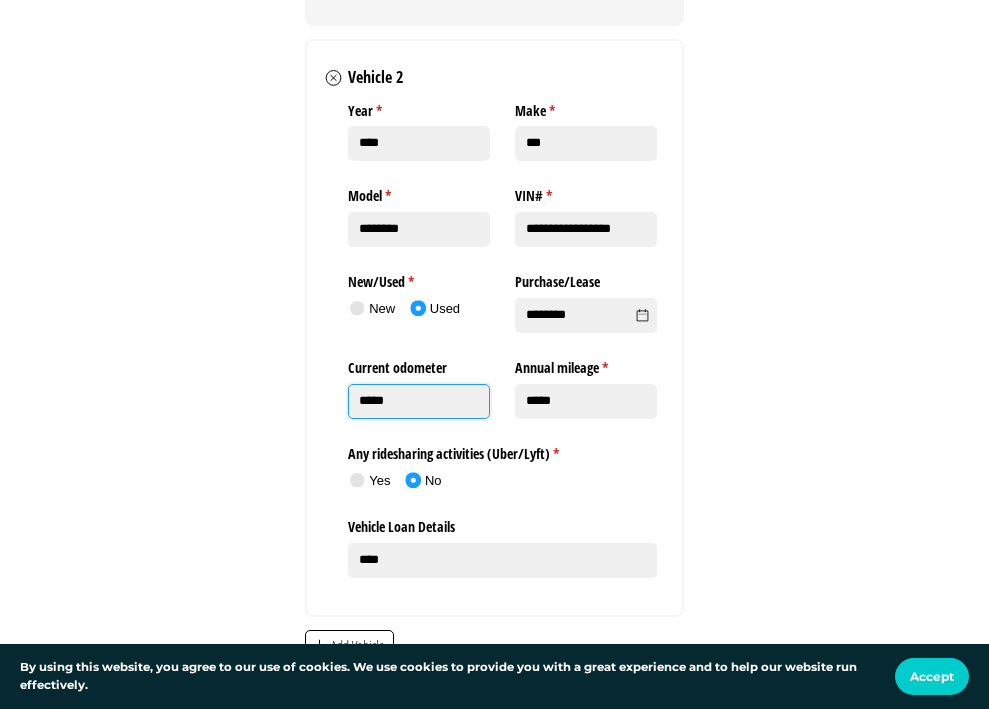 type on "*****" 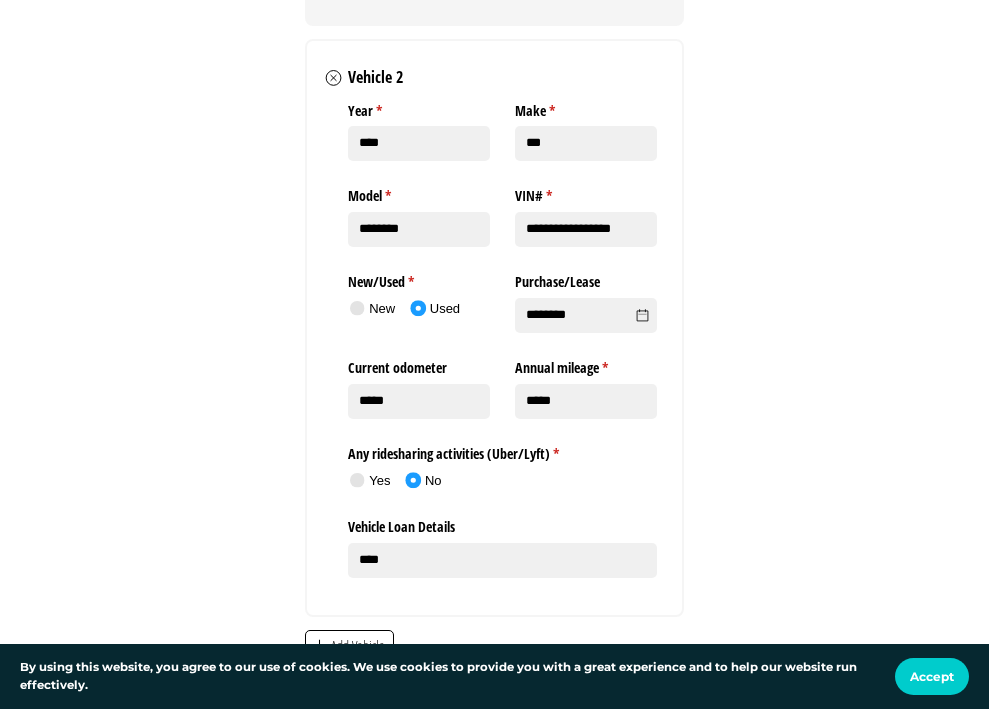 click on "**********" at bounding box center (494, -2181) 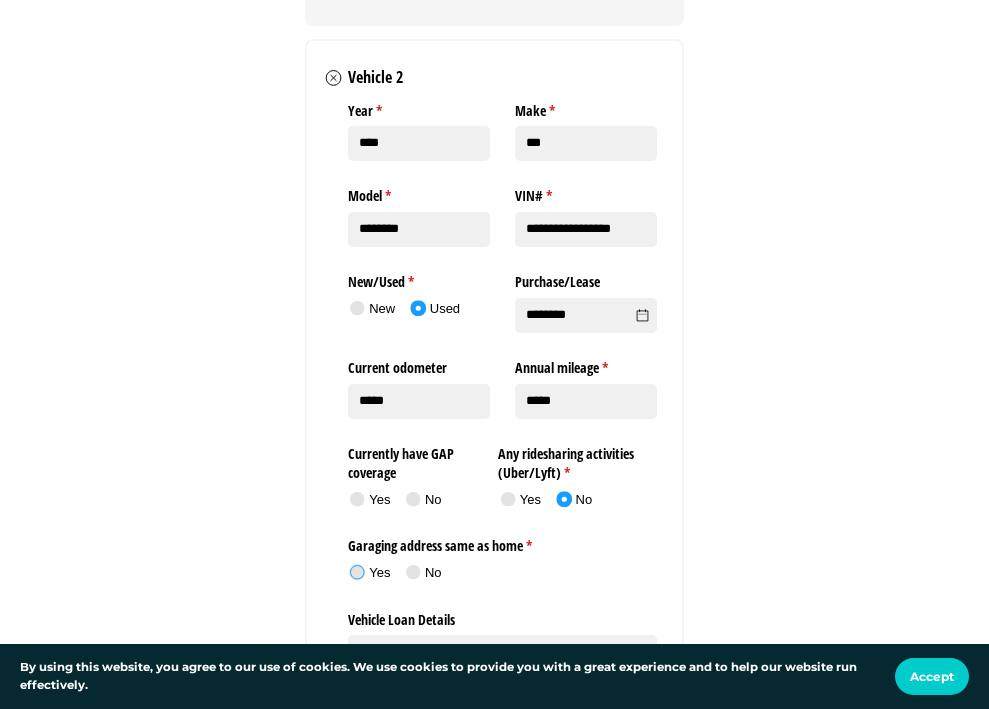 click 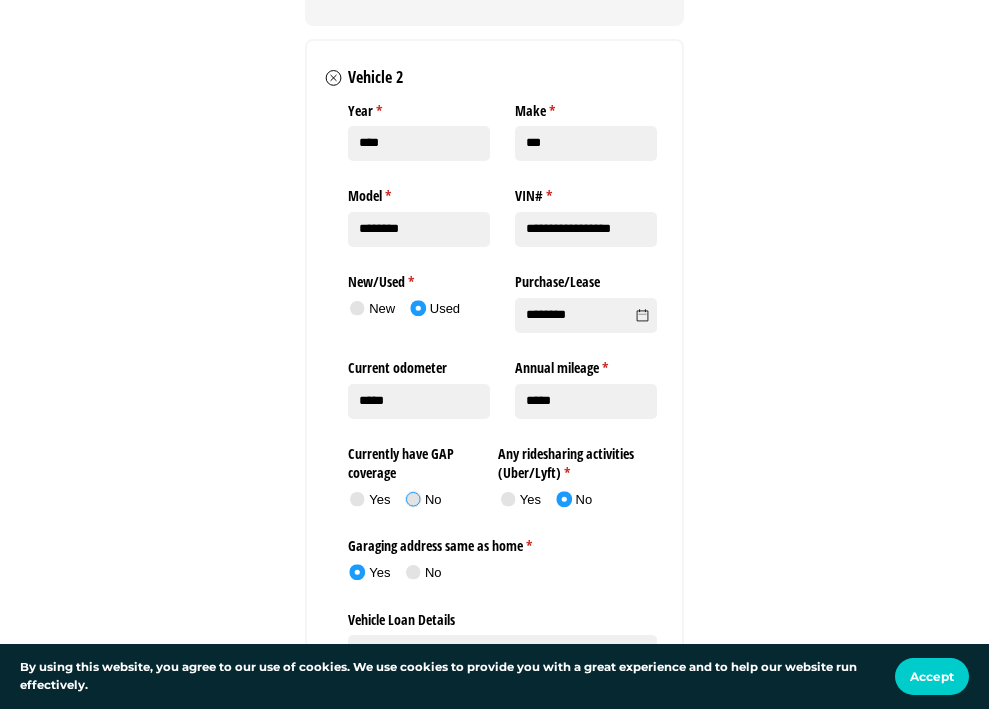click 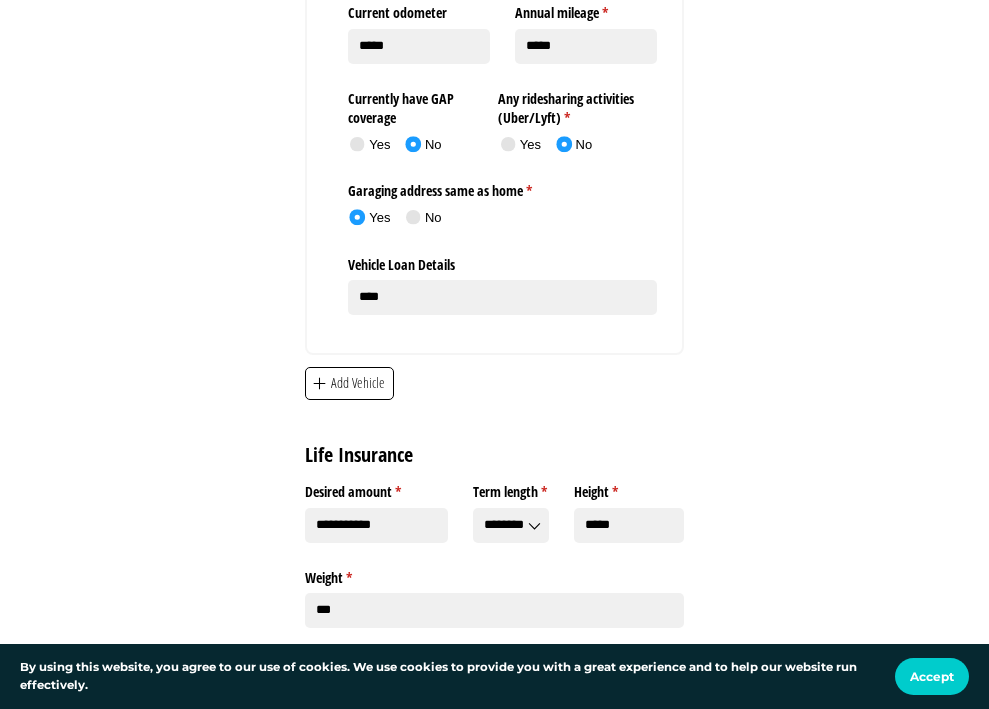 scroll, scrollTop: 8166, scrollLeft: 0, axis: vertical 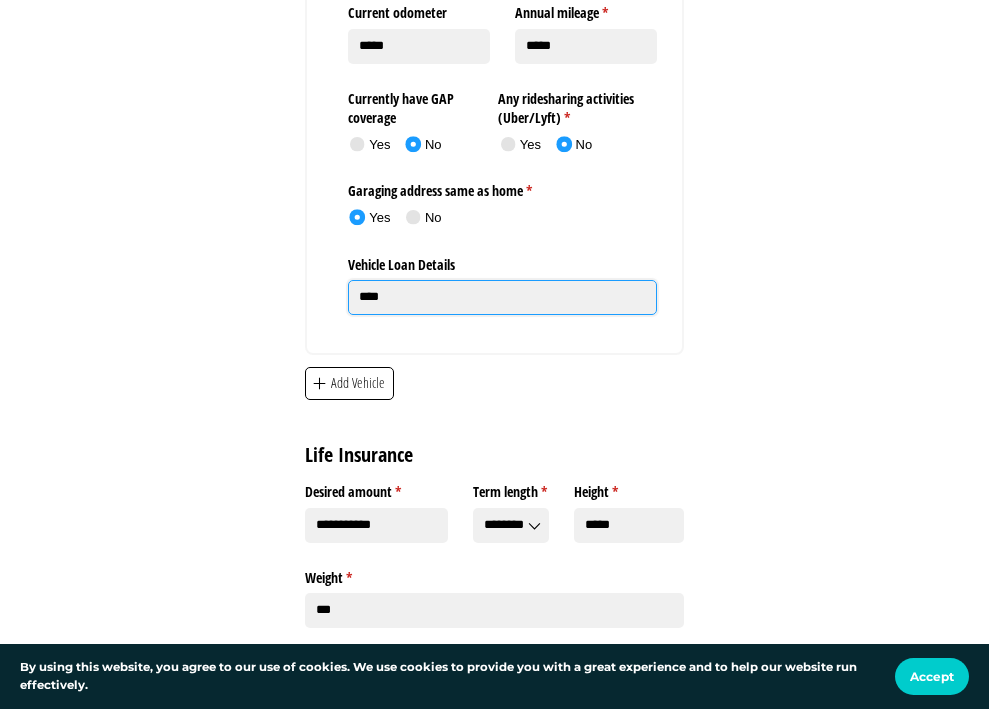 click on "****" 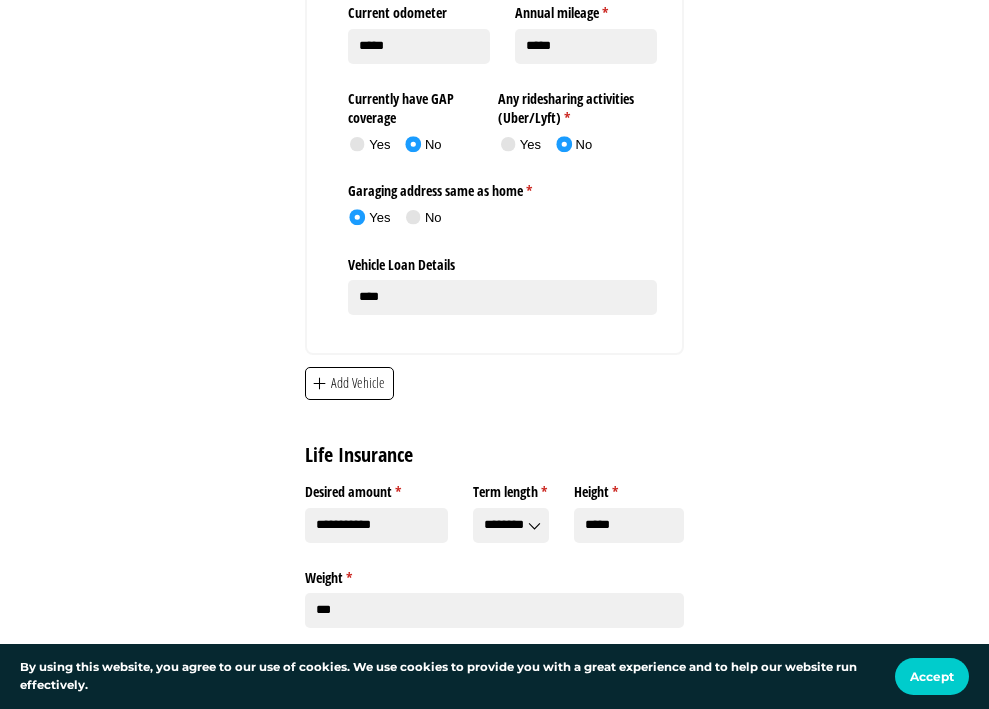 click on "**********" 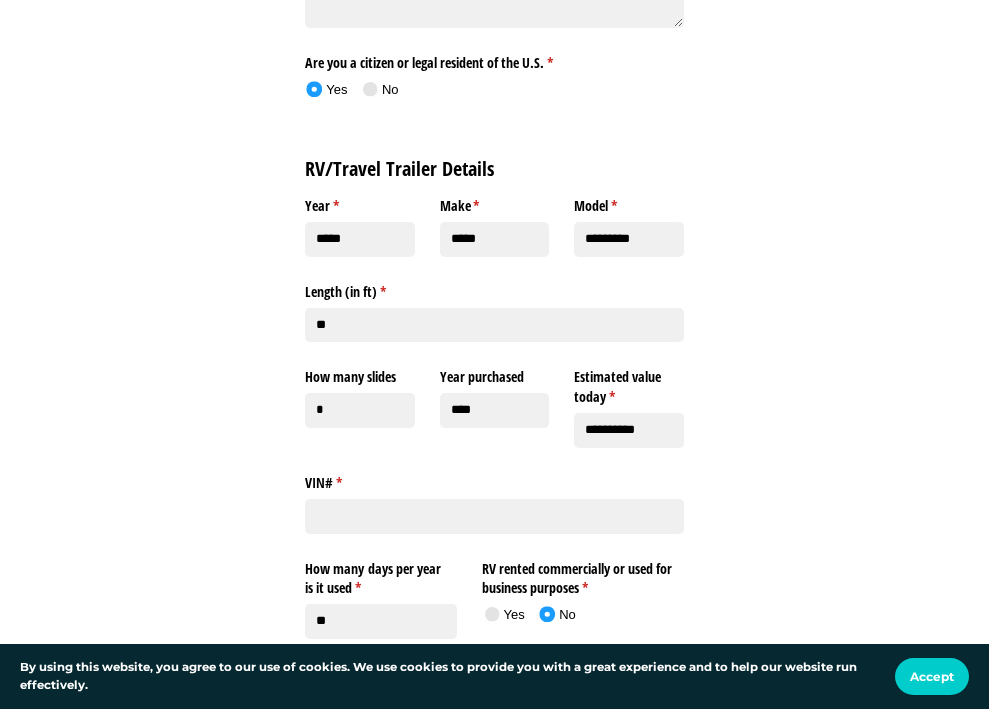 scroll, scrollTop: 9874, scrollLeft: 0, axis: vertical 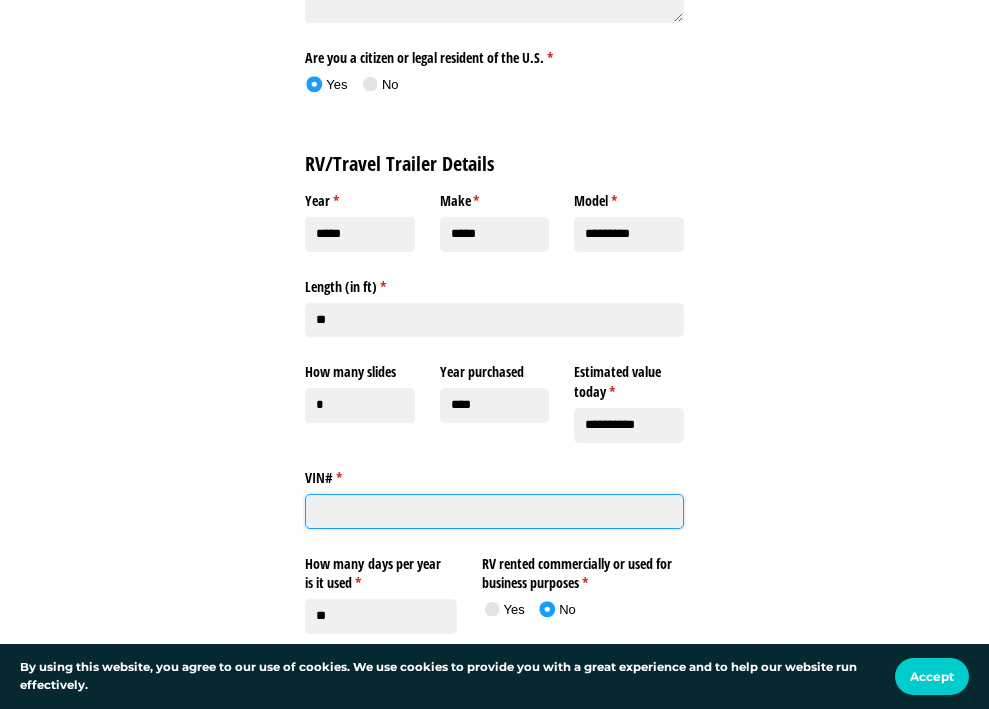 click on "VIN# *   (required)" 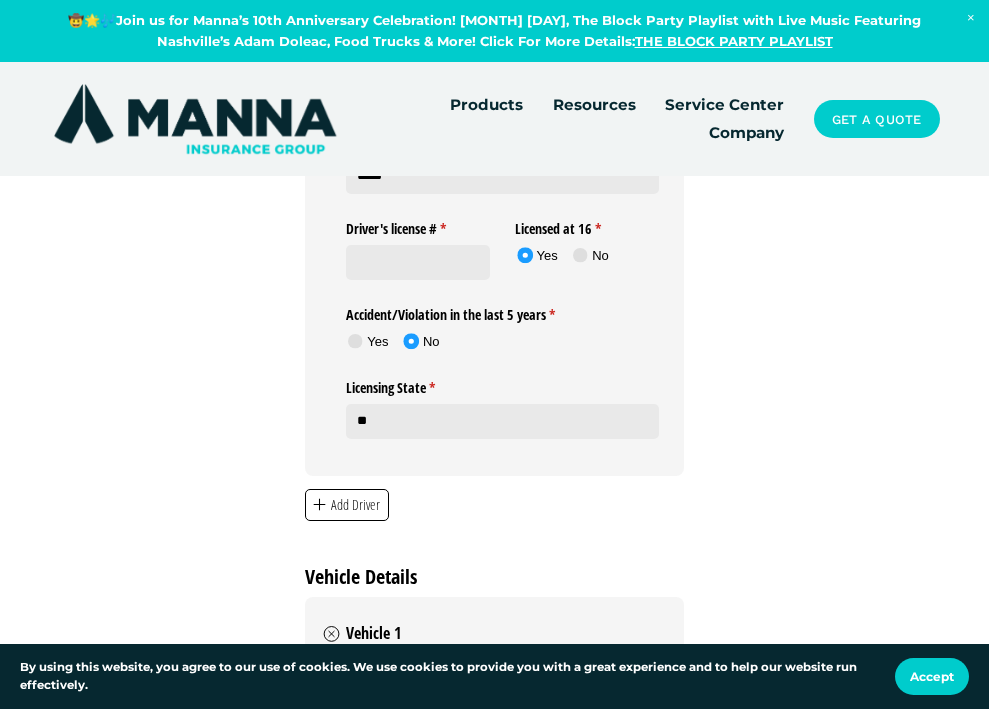 scroll, scrollTop: 6568, scrollLeft: 0, axis: vertical 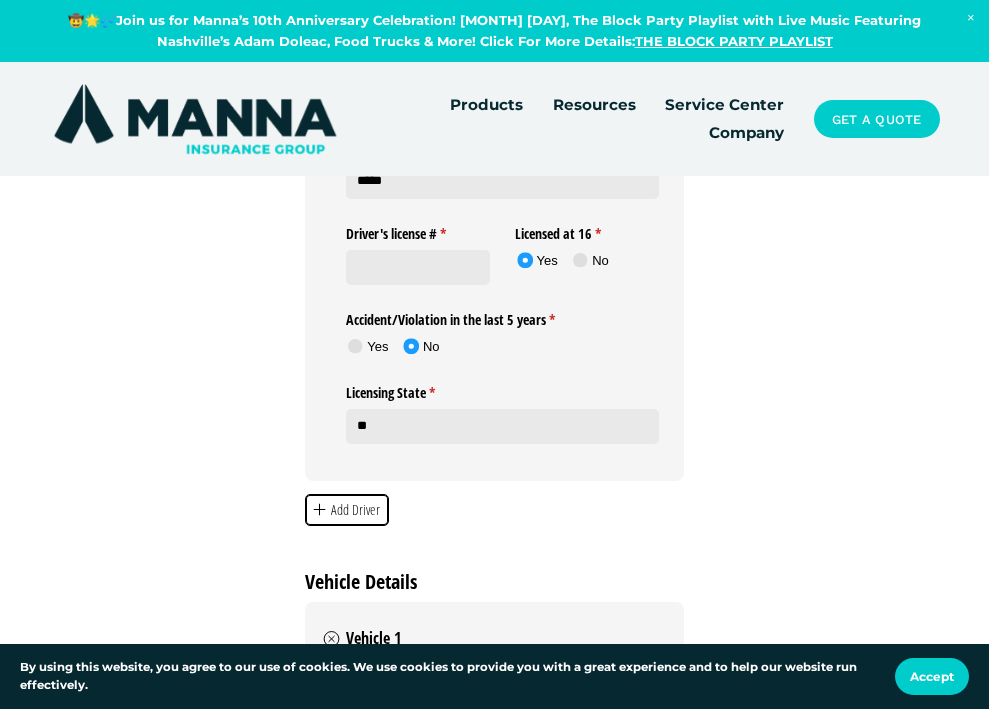 type on "********" 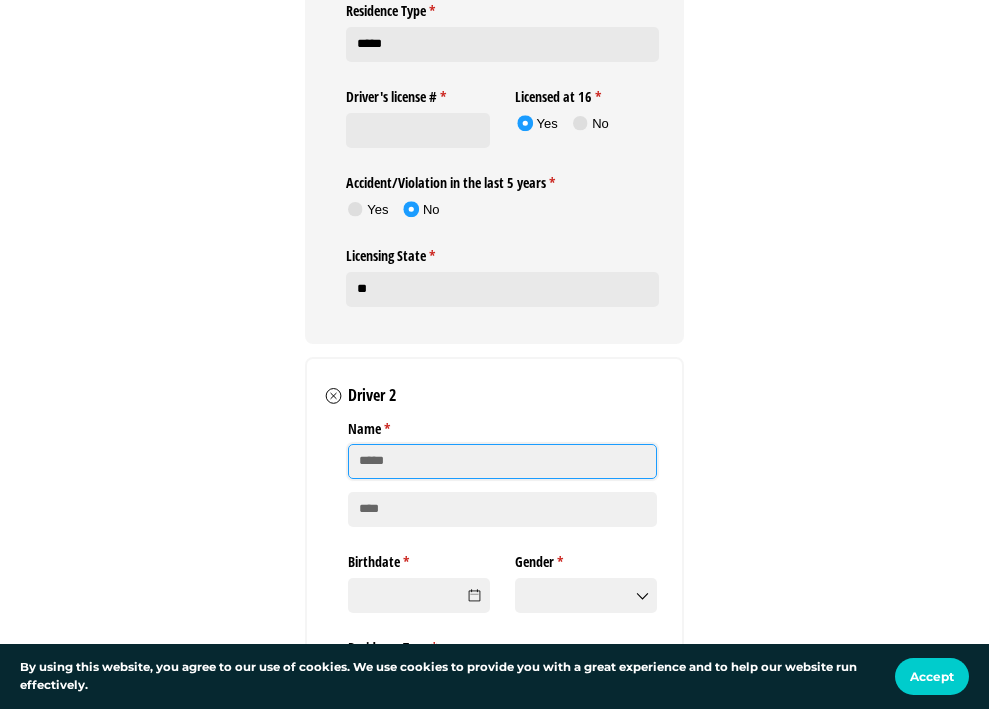 scroll, scrollTop: 6719, scrollLeft: 0, axis: vertical 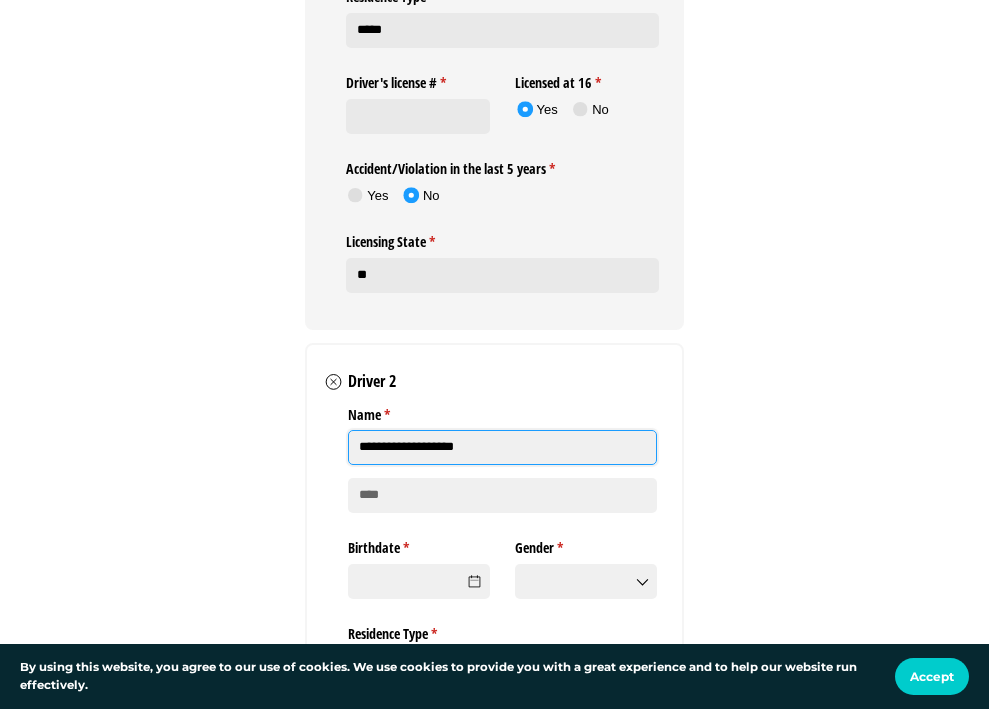 type on "**********" 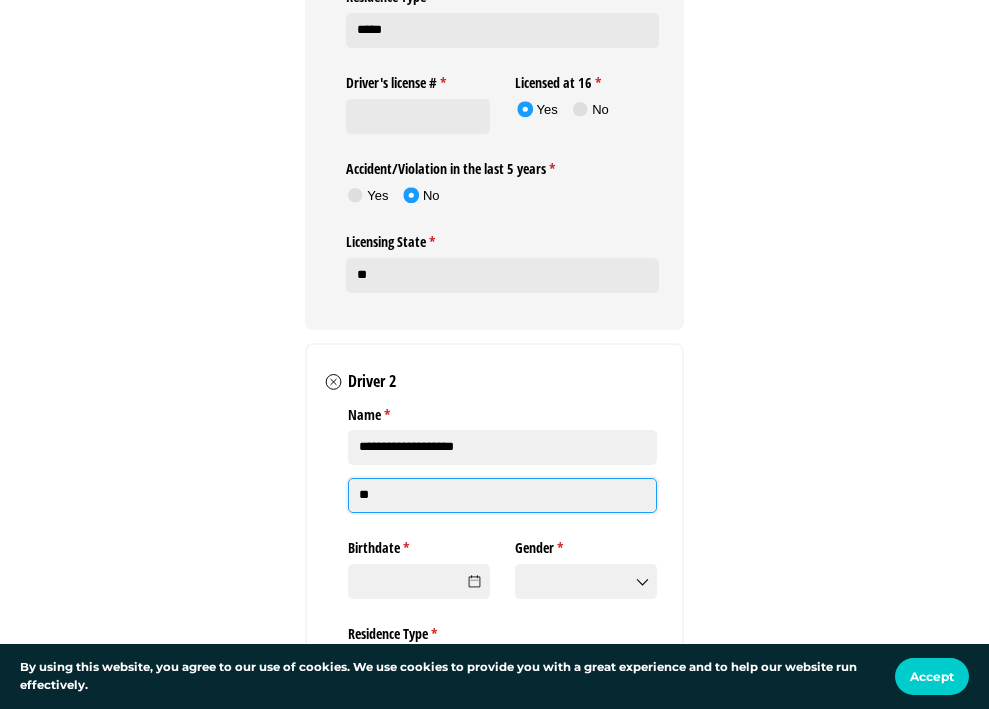 type on "*" 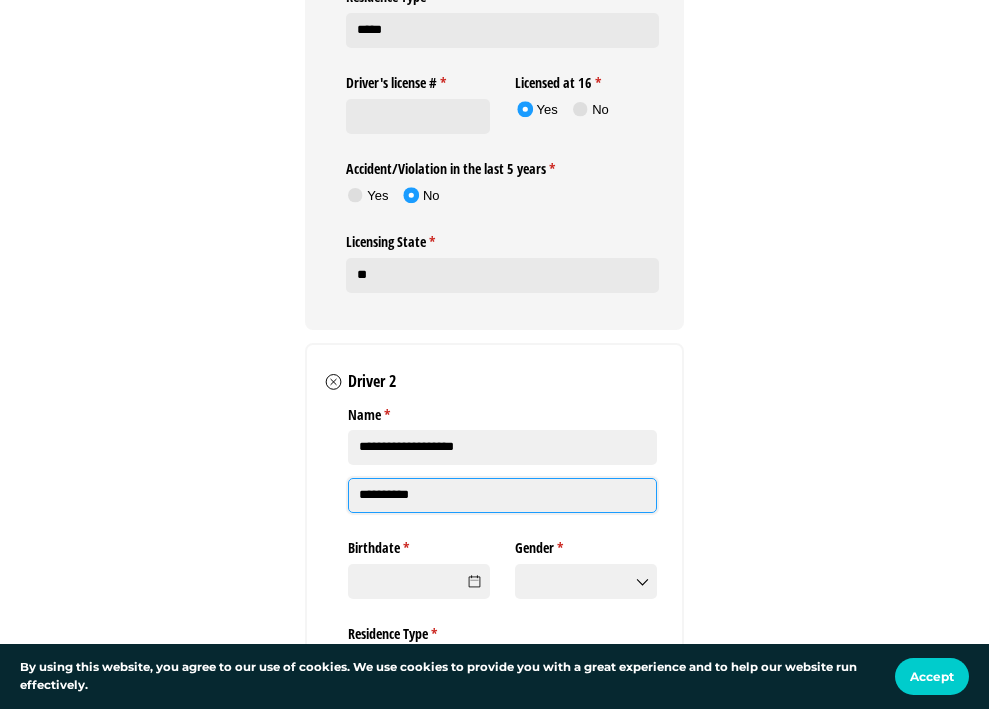 type on "**********" 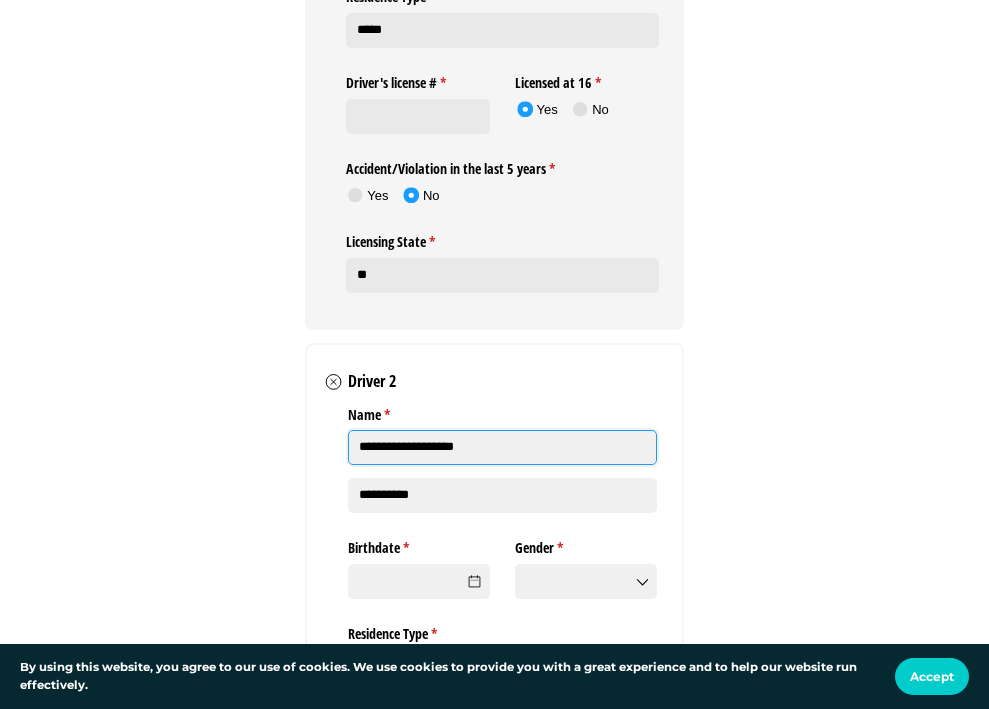 click on "**********" 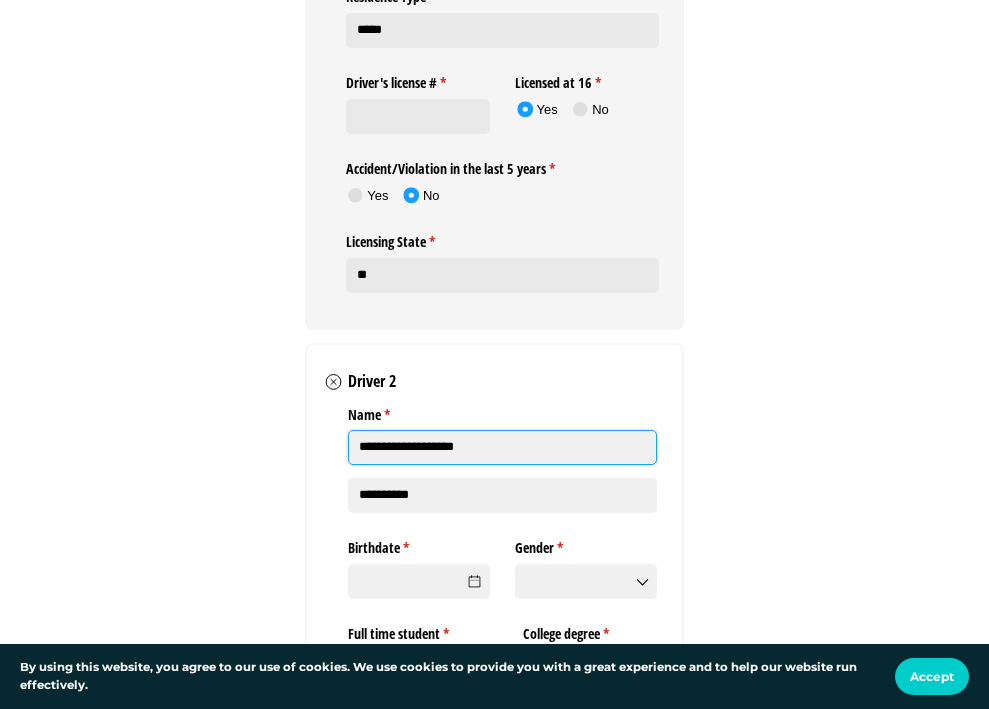 click on "**********" 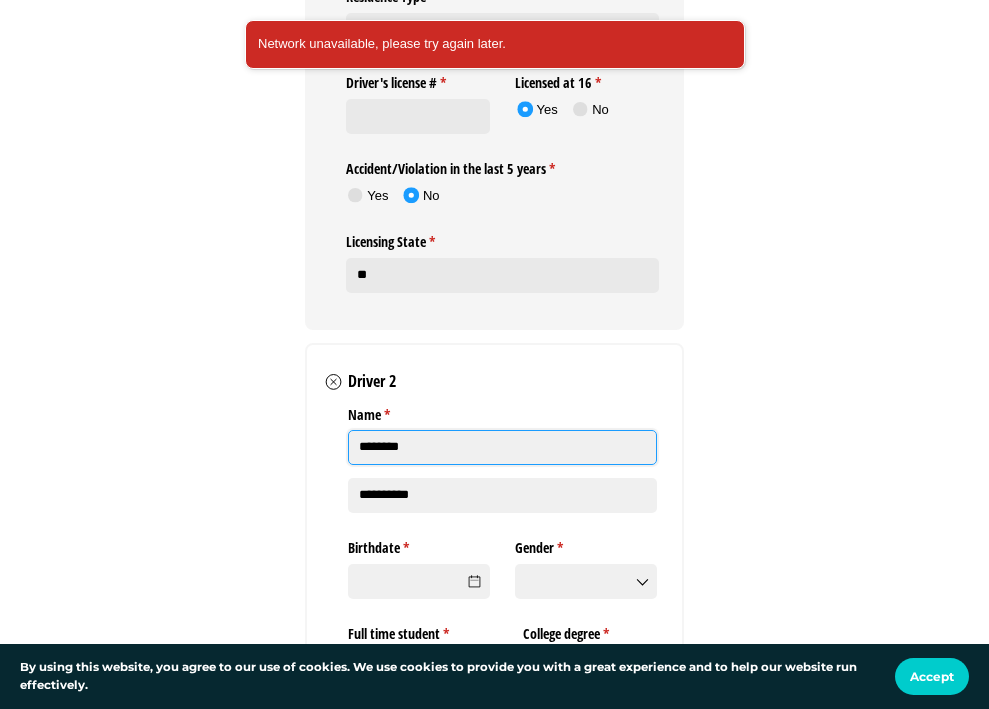 type on "********" 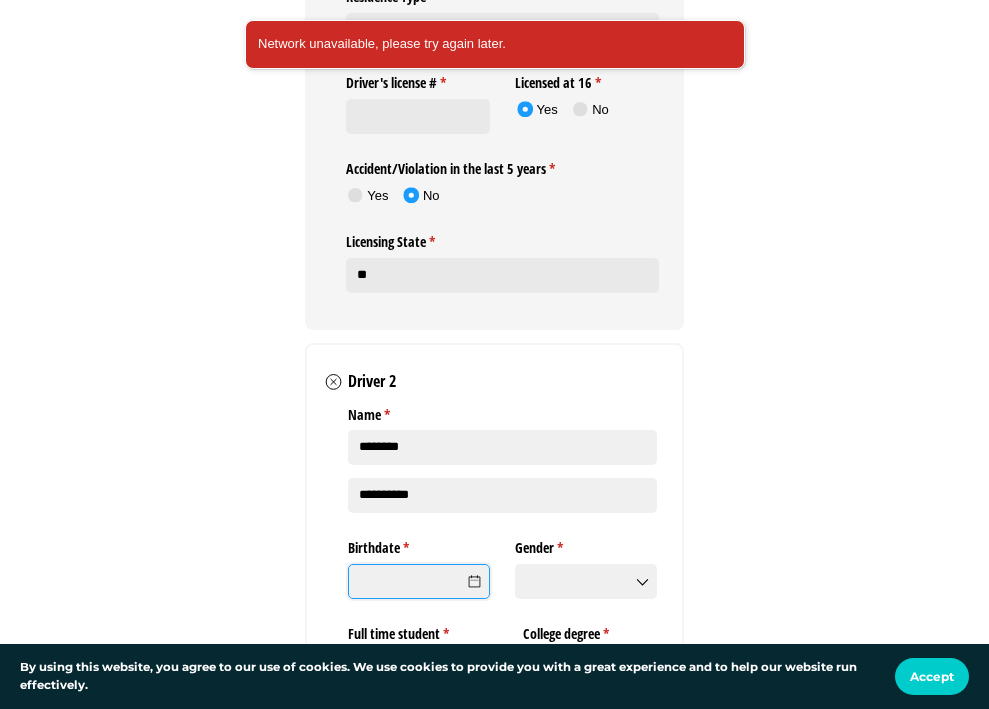 click on "Birthdate *   (required)" 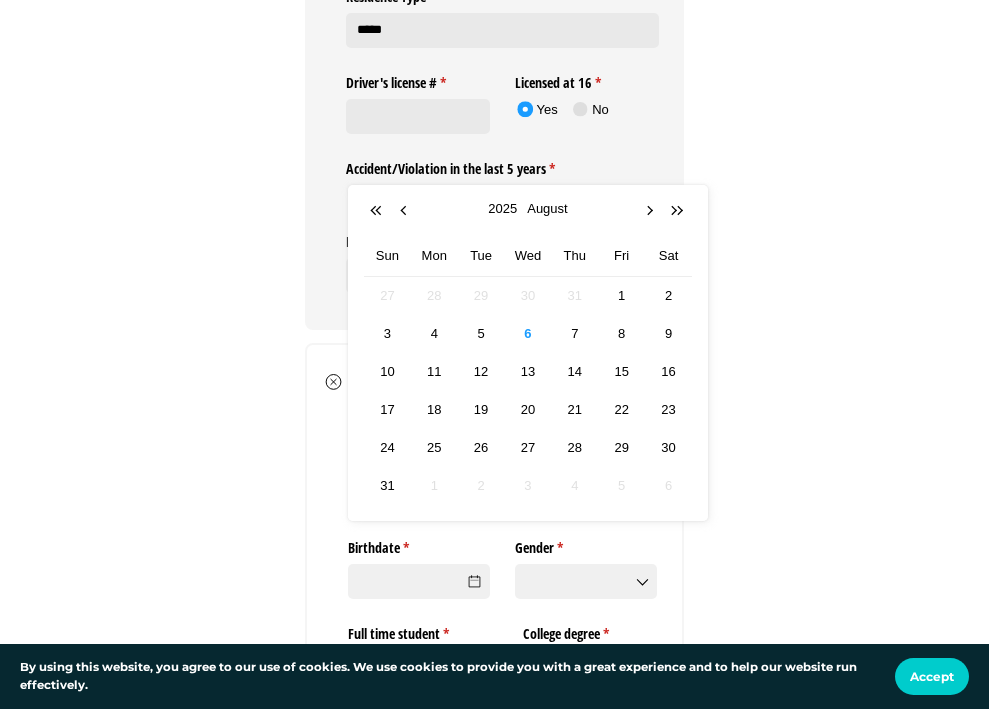 click on "**********" at bounding box center [494, -766] 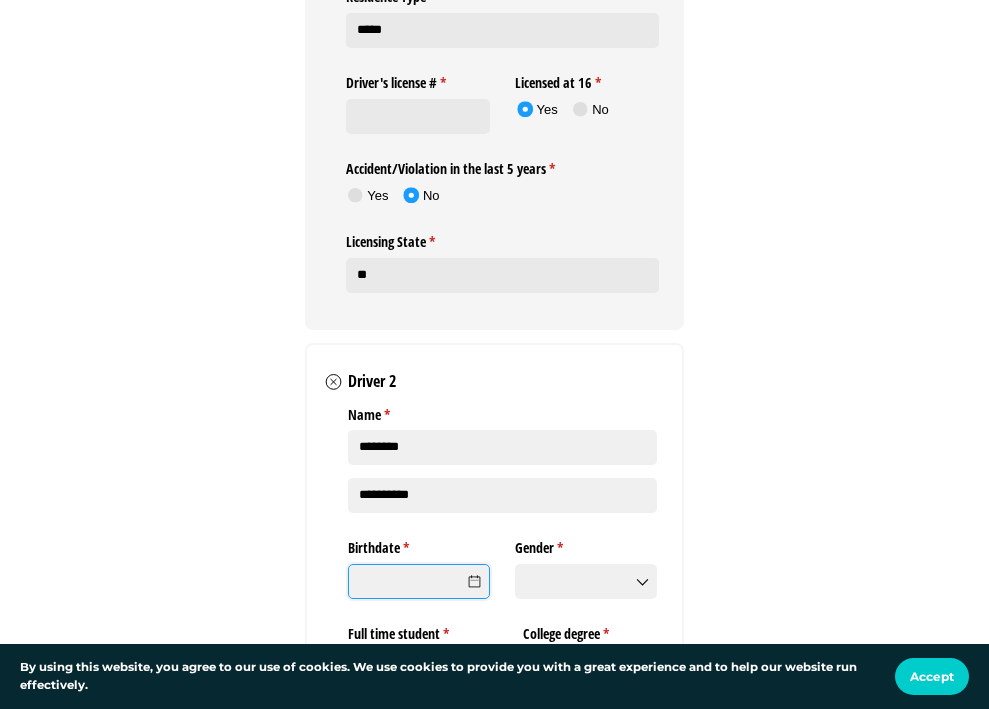 click on "Birthdate *   (required)" 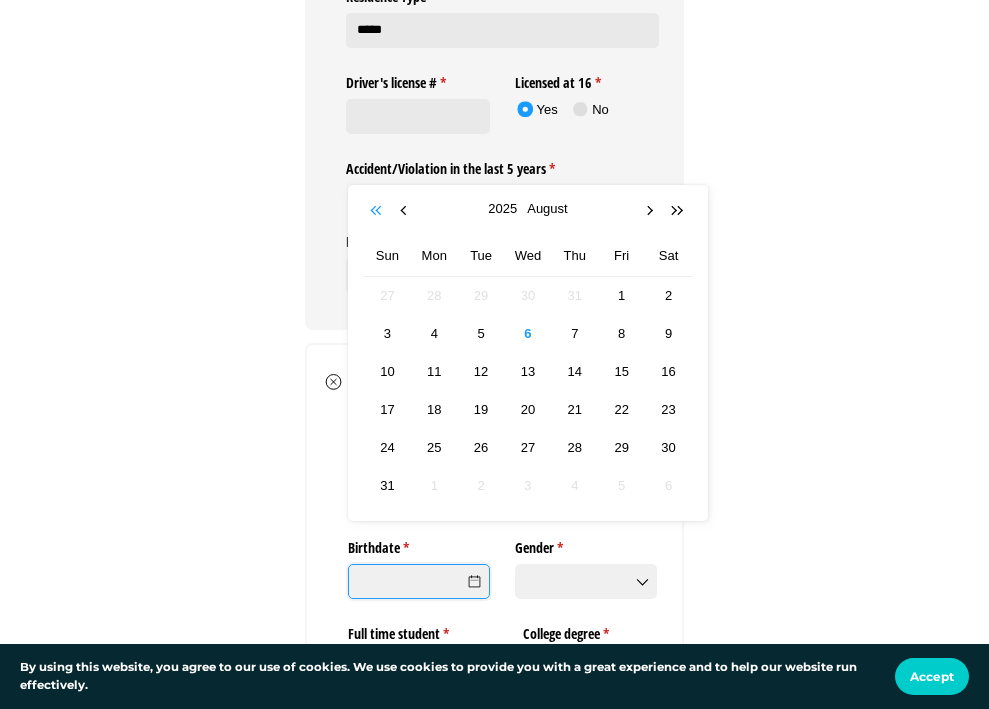 click at bounding box center [378, 211] 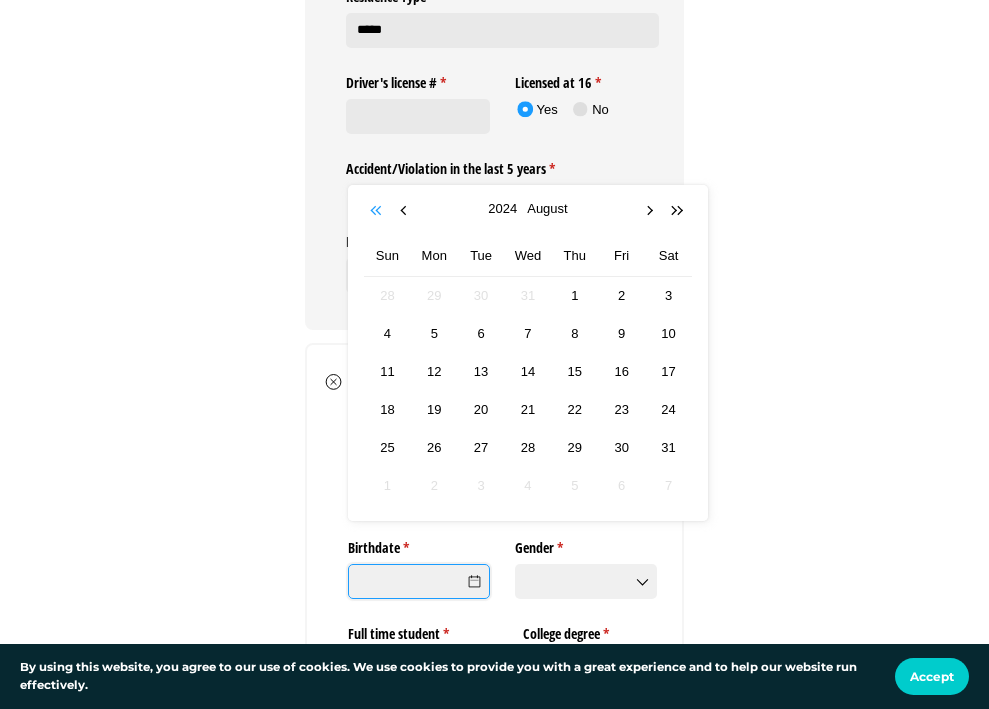 click at bounding box center (378, 211) 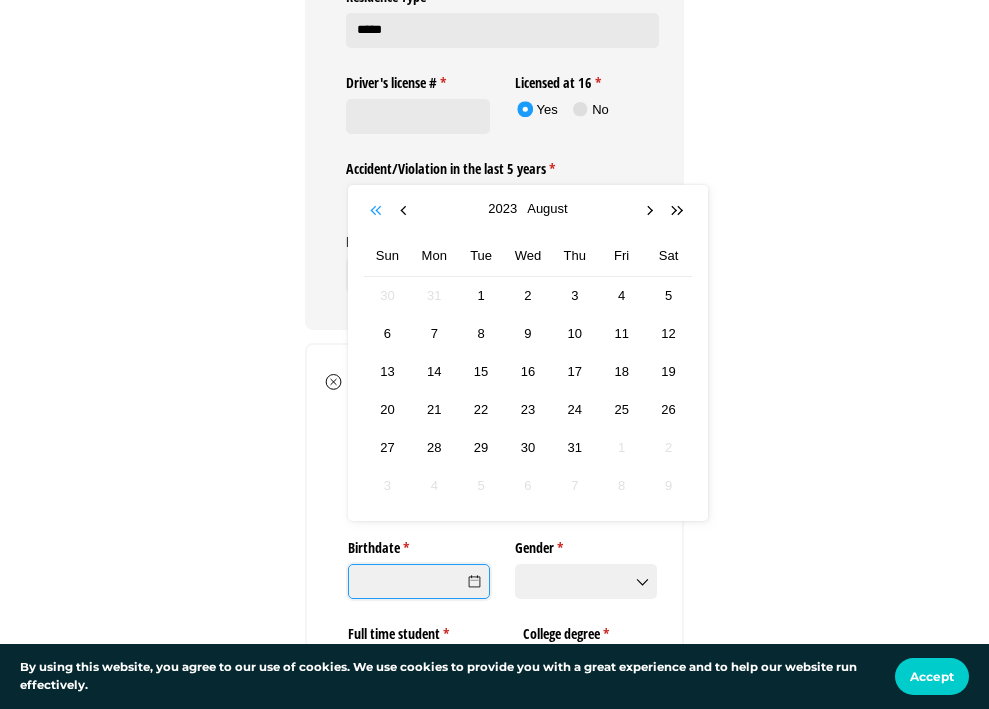 click at bounding box center (378, 211) 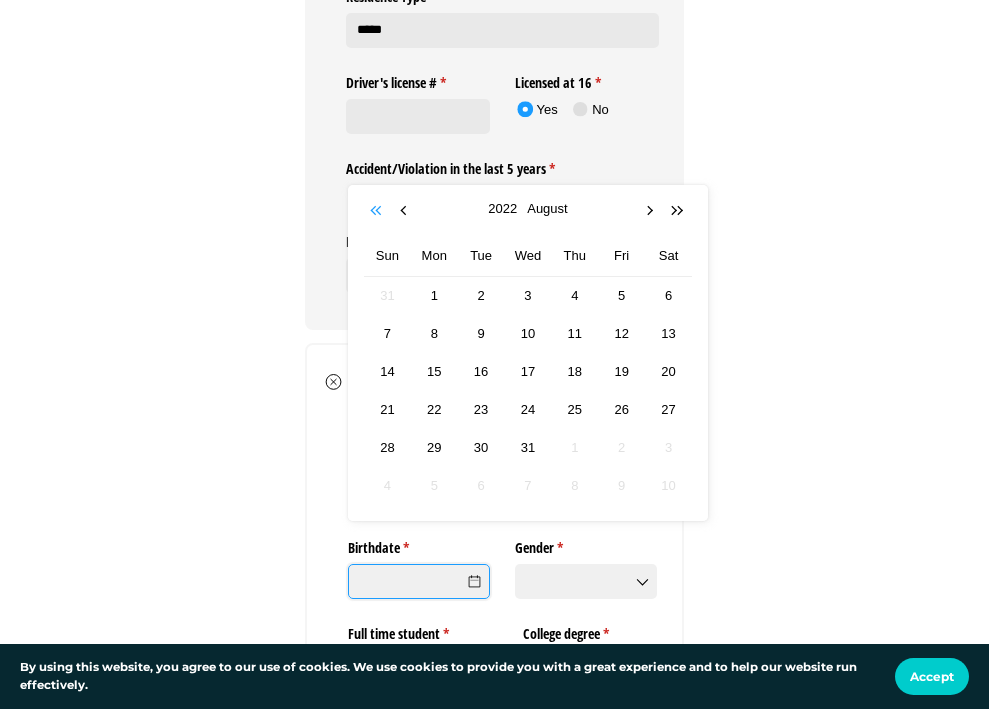 click at bounding box center (378, 211) 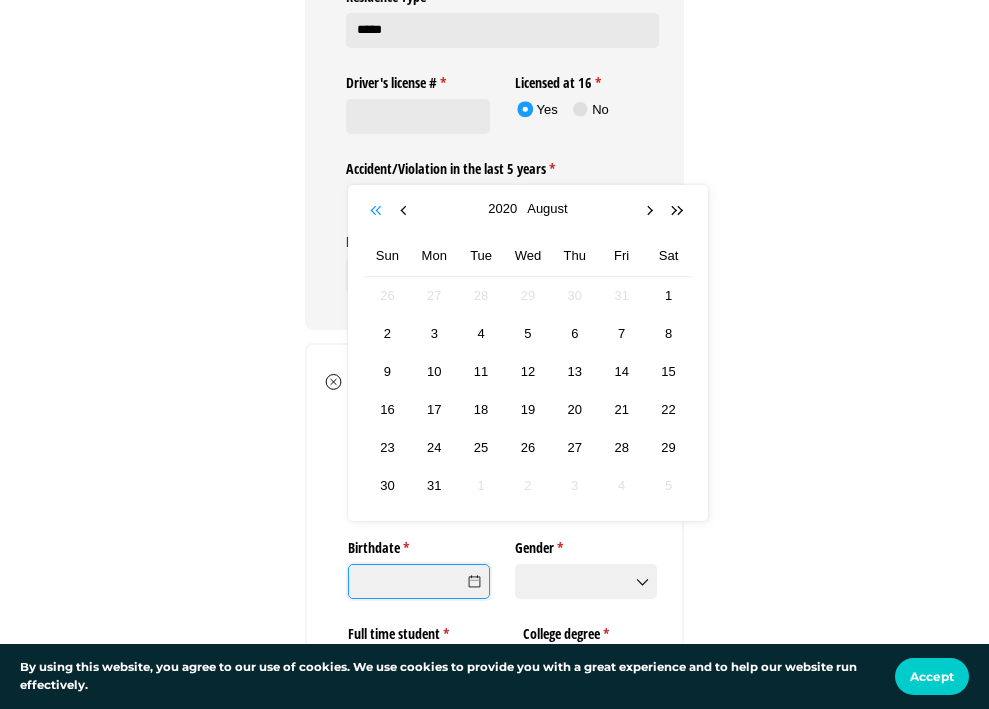 click at bounding box center [378, 211] 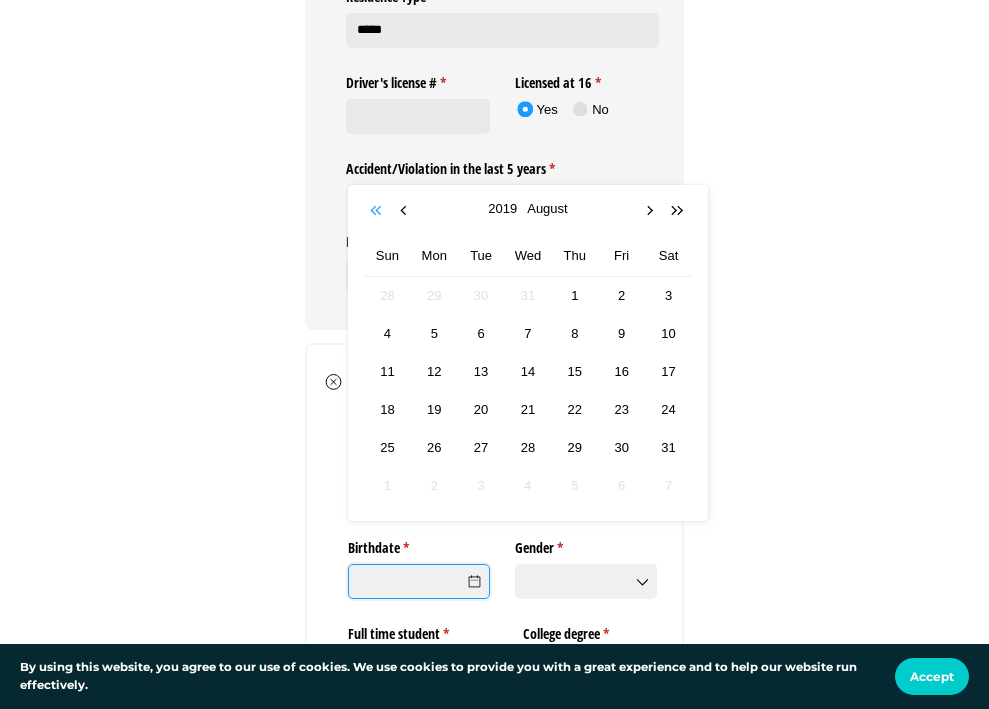 click at bounding box center (378, 211) 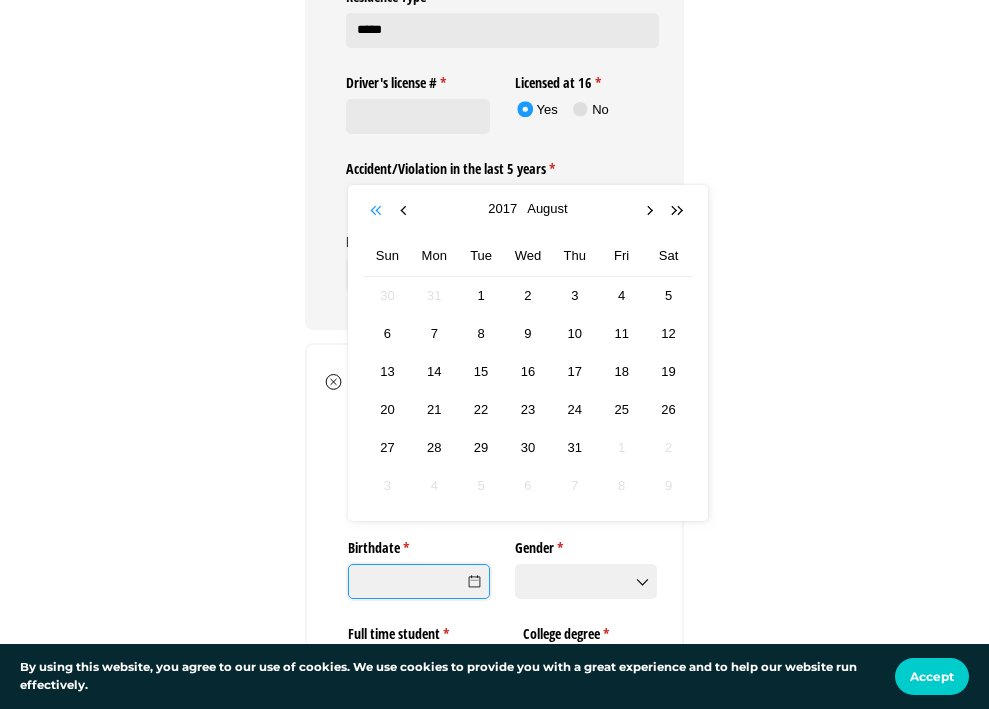 click at bounding box center (378, 211) 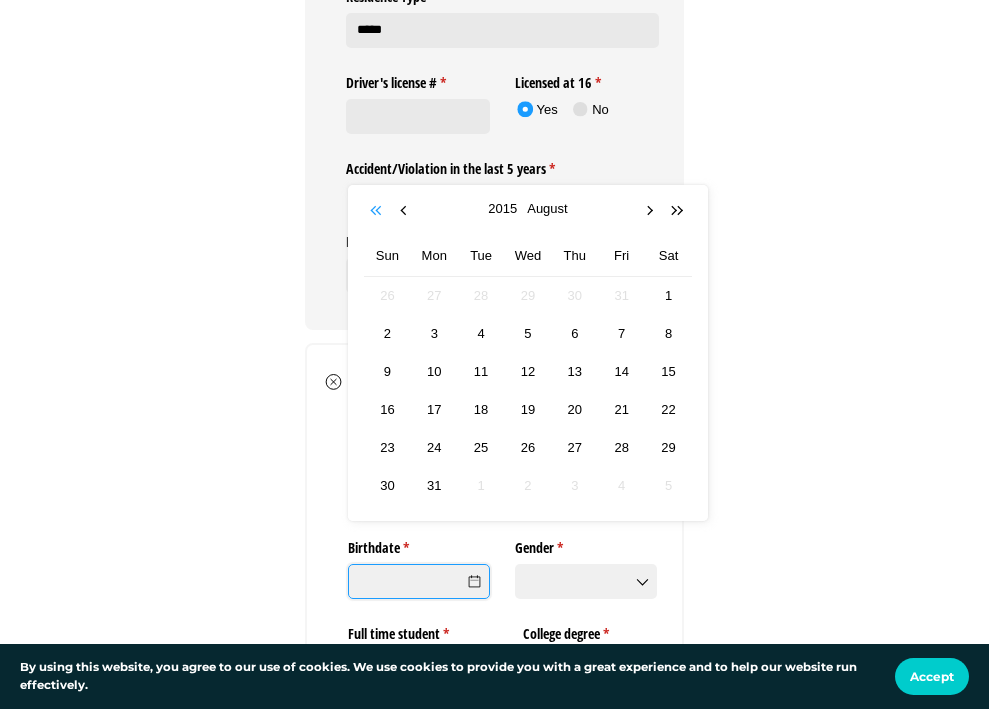 click at bounding box center [378, 211] 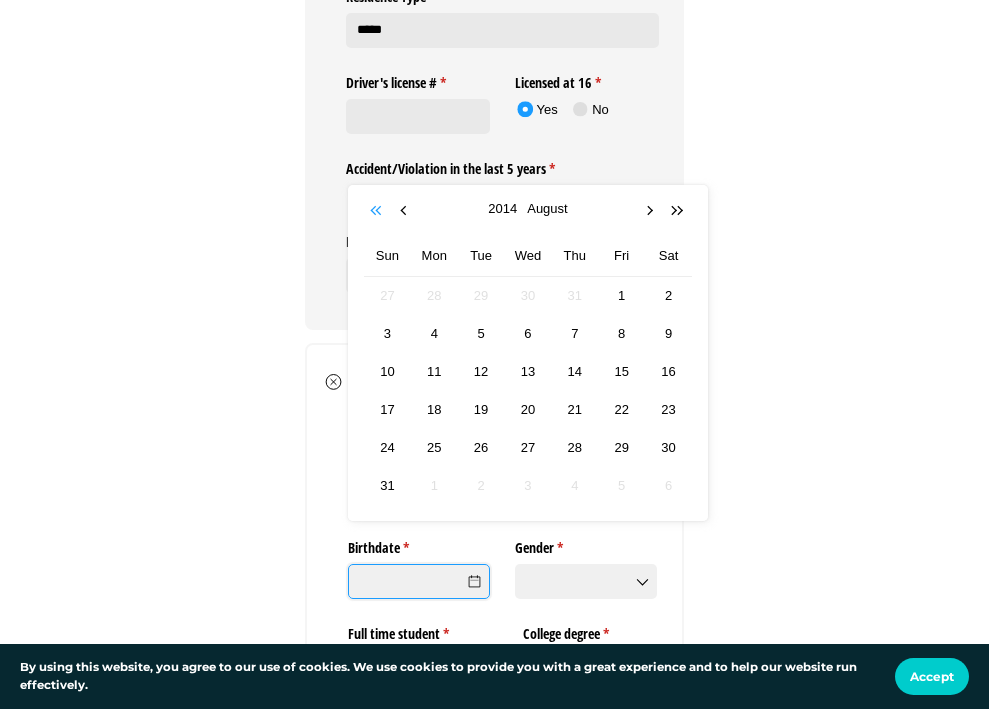 click at bounding box center [378, 211] 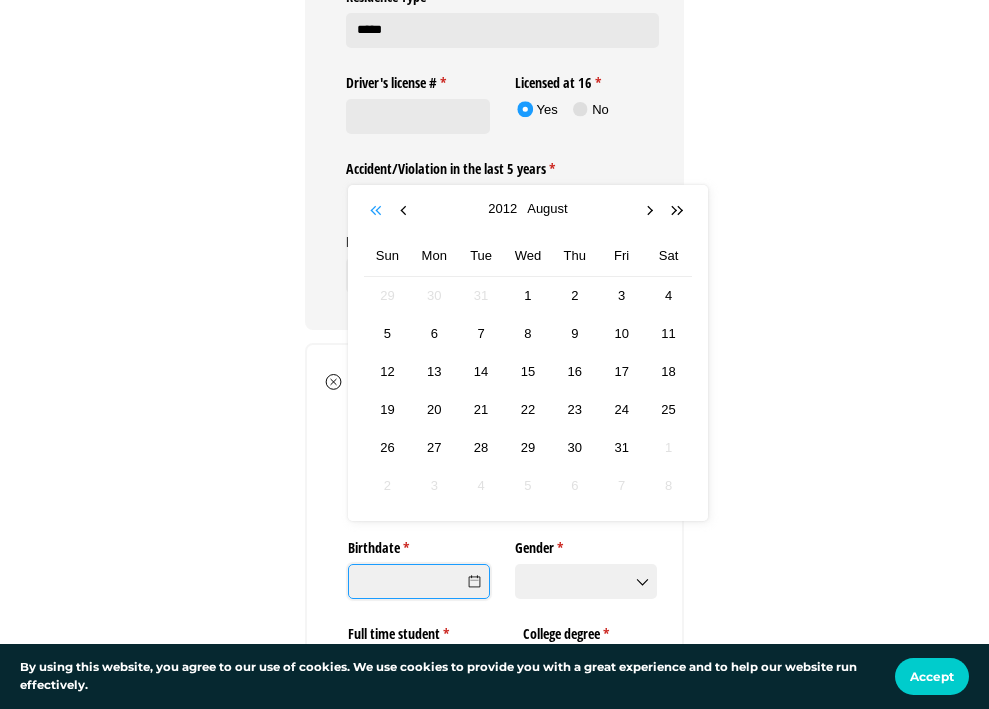 click at bounding box center (378, 211) 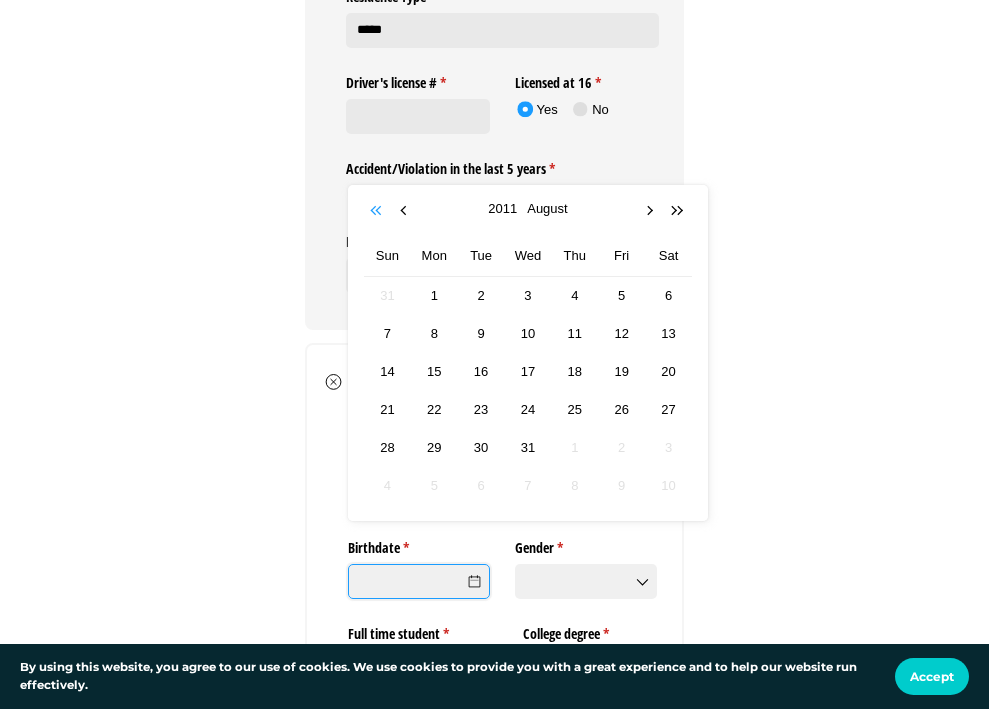 click at bounding box center [378, 211] 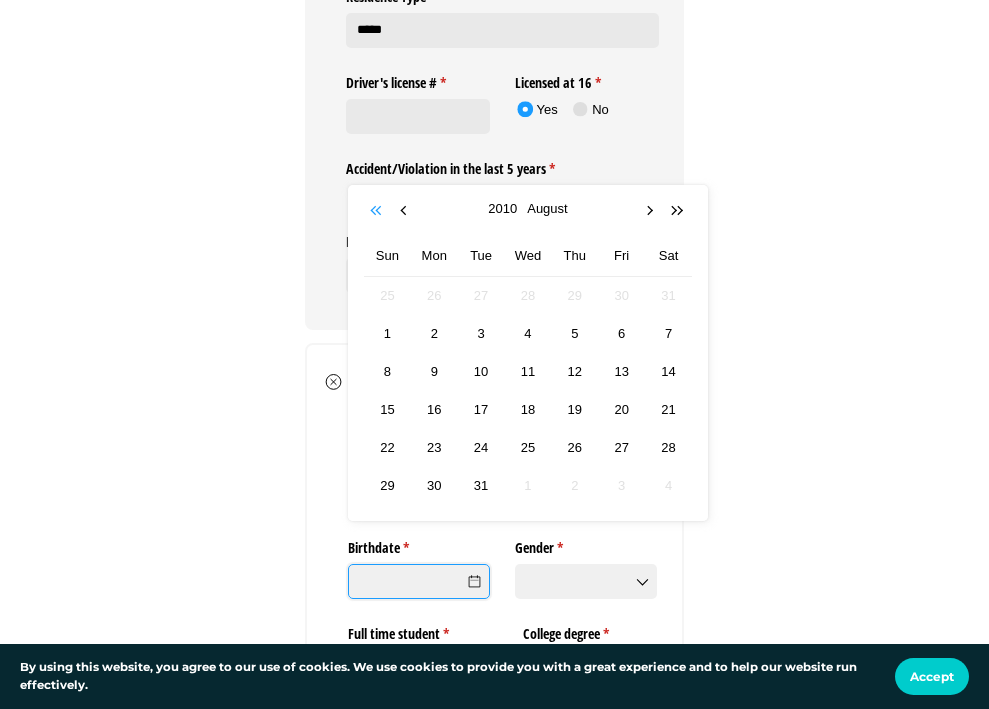 click at bounding box center [378, 211] 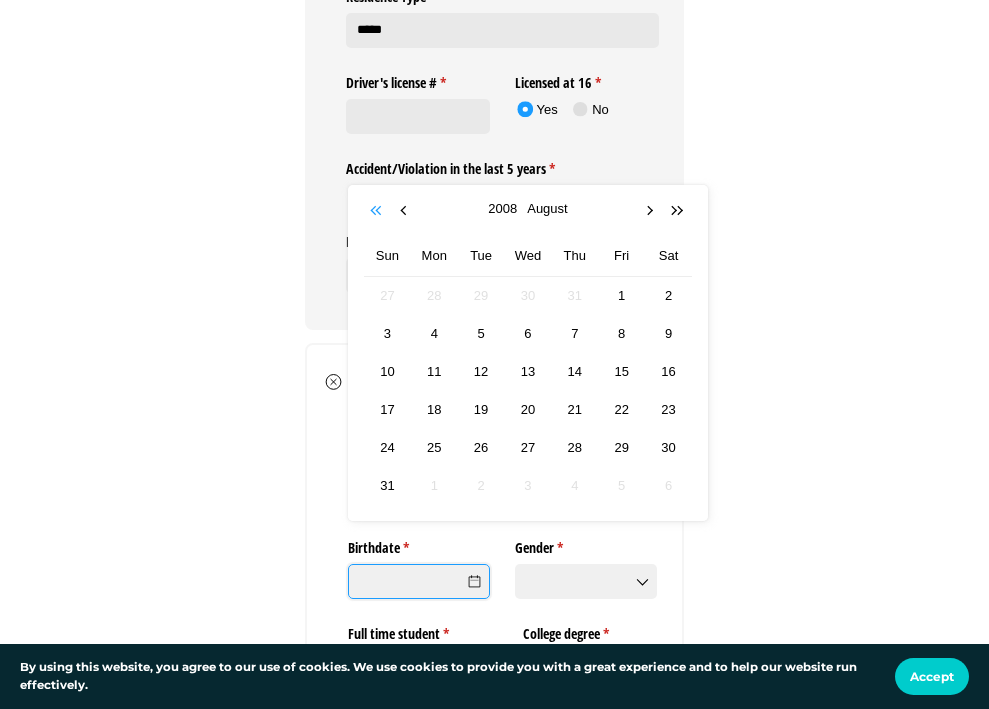 click at bounding box center (378, 211) 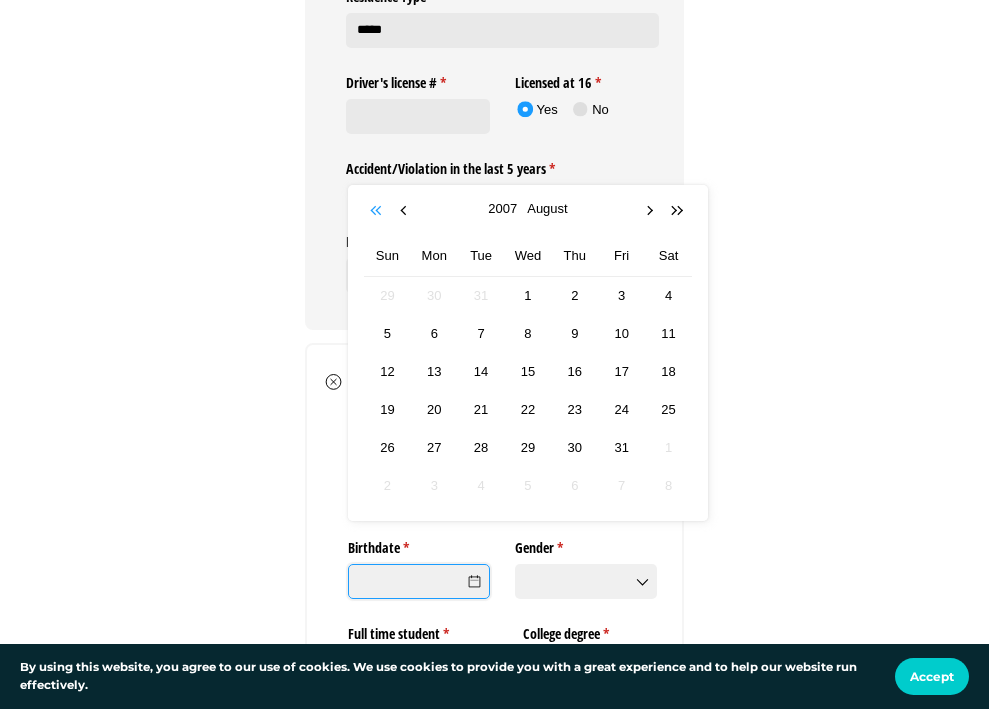 click at bounding box center [378, 211] 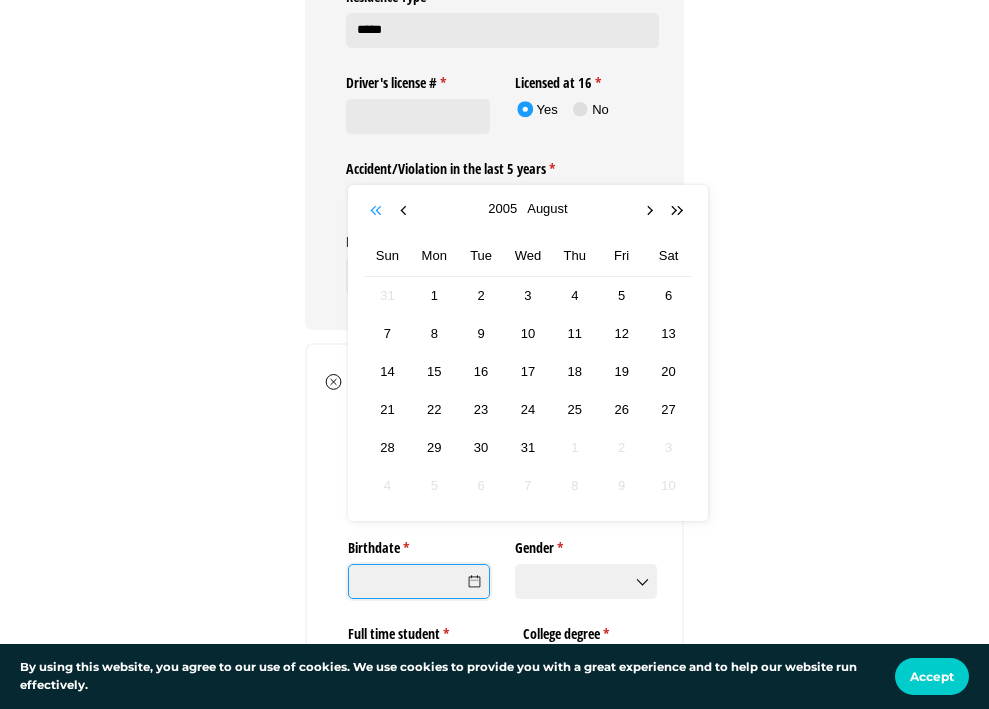 click at bounding box center [378, 211] 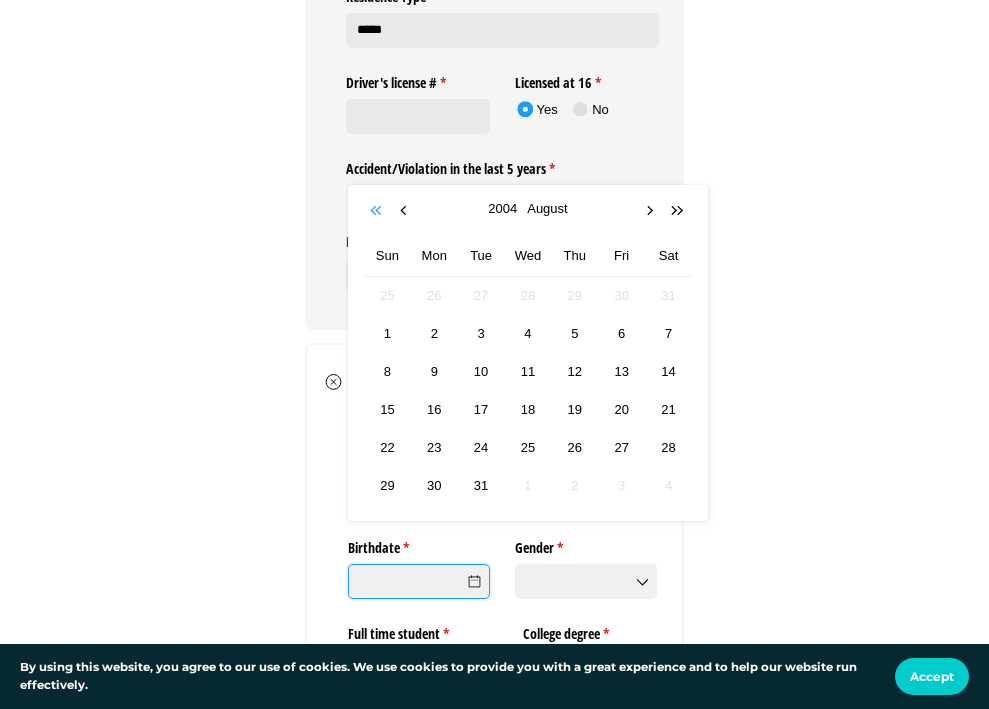 click at bounding box center (378, 211) 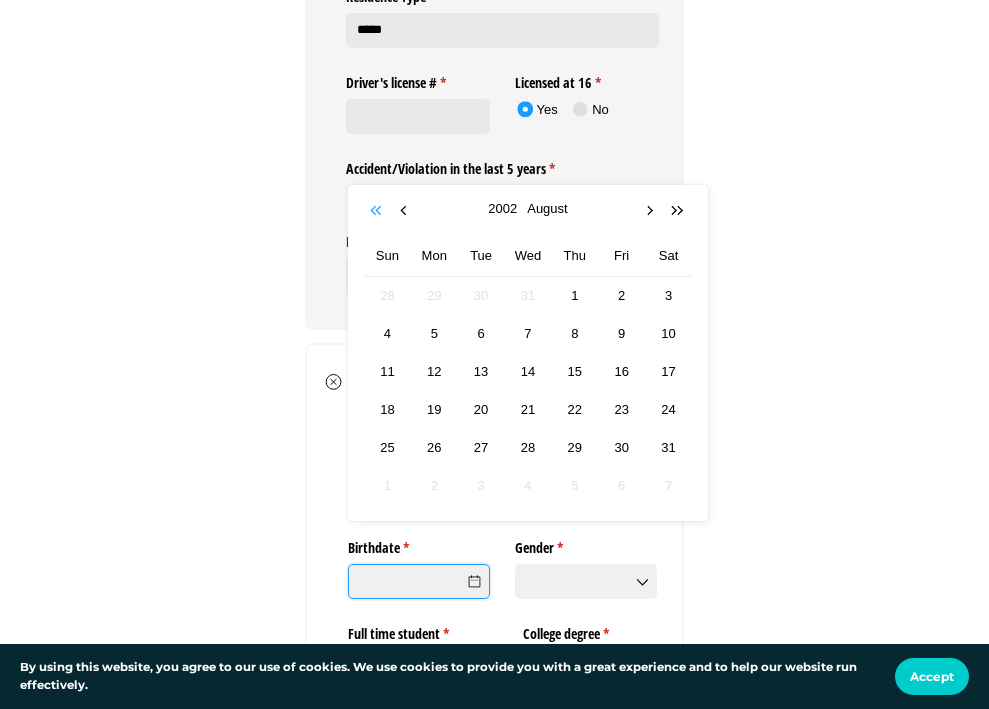 click at bounding box center [378, 211] 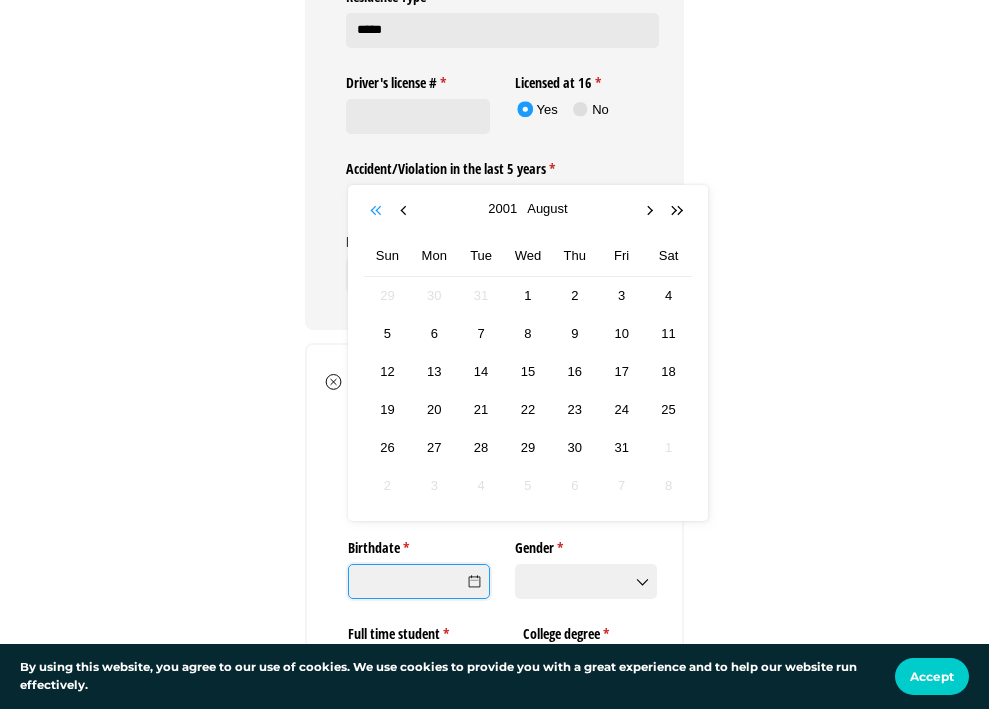 click at bounding box center (378, 211) 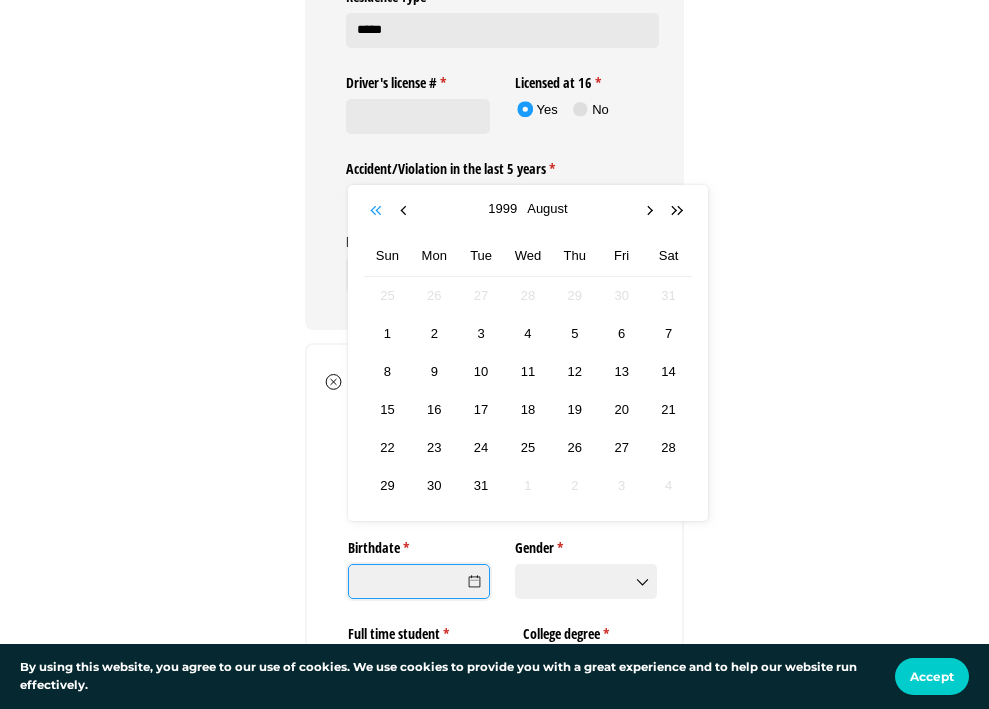 click at bounding box center [378, 211] 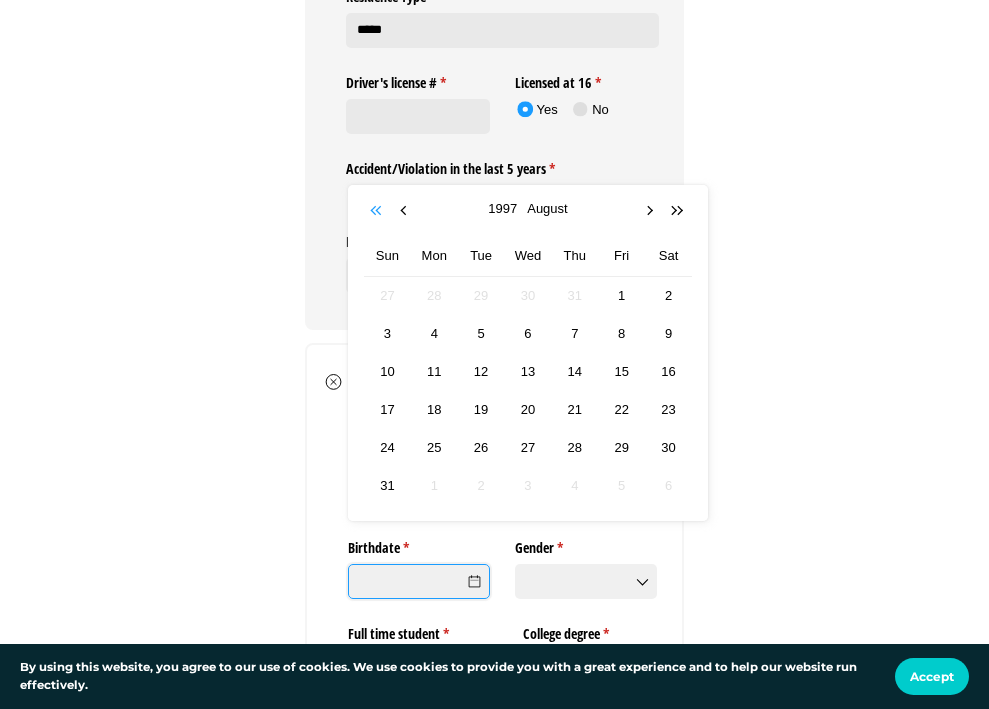 click at bounding box center [378, 211] 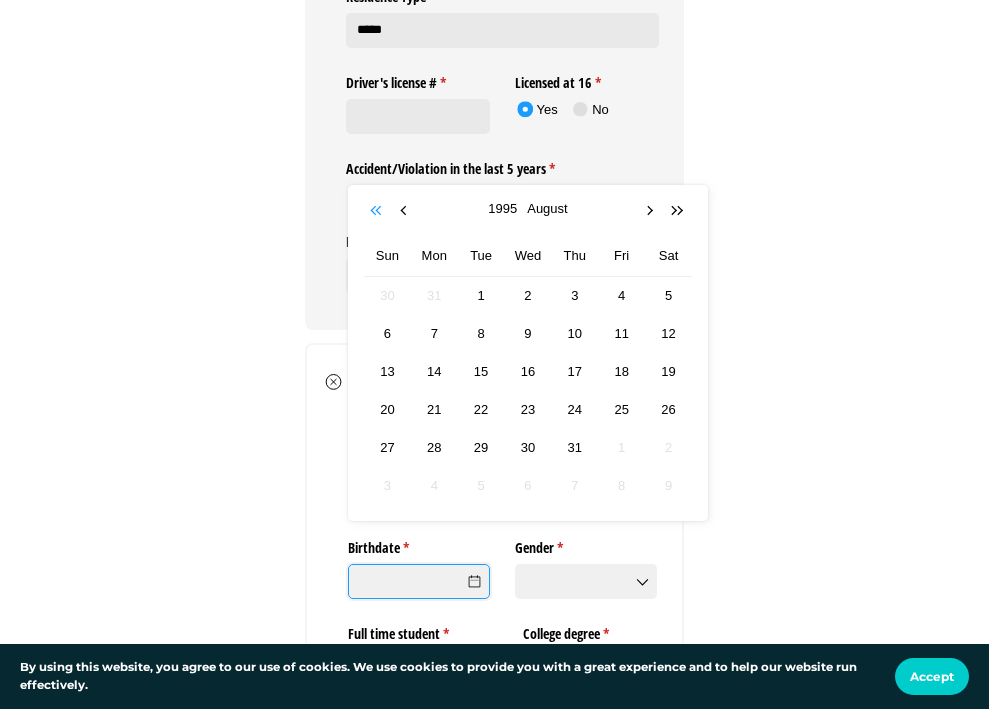 click at bounding box center [378, 211] 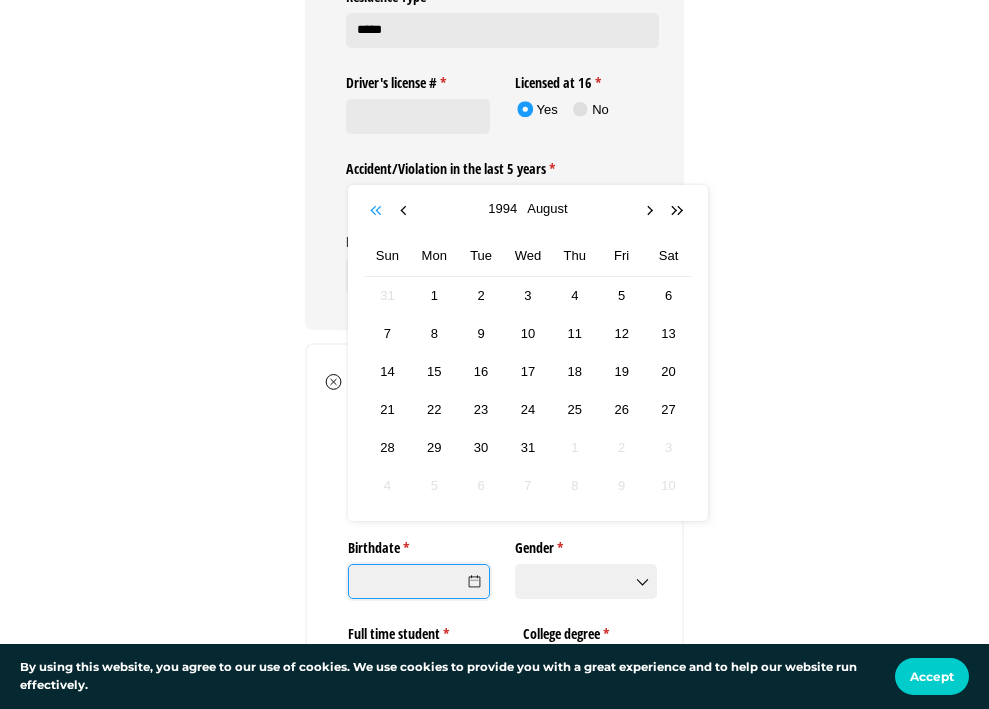 click at bounding box center [378, 211] 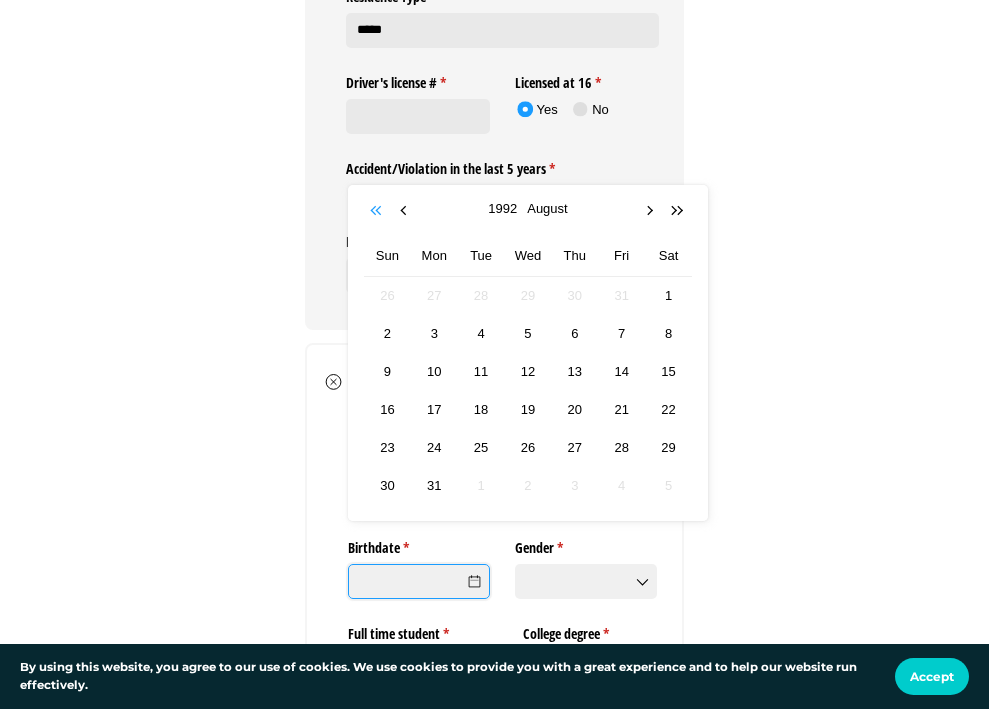 click at bounding box center (378, 211) 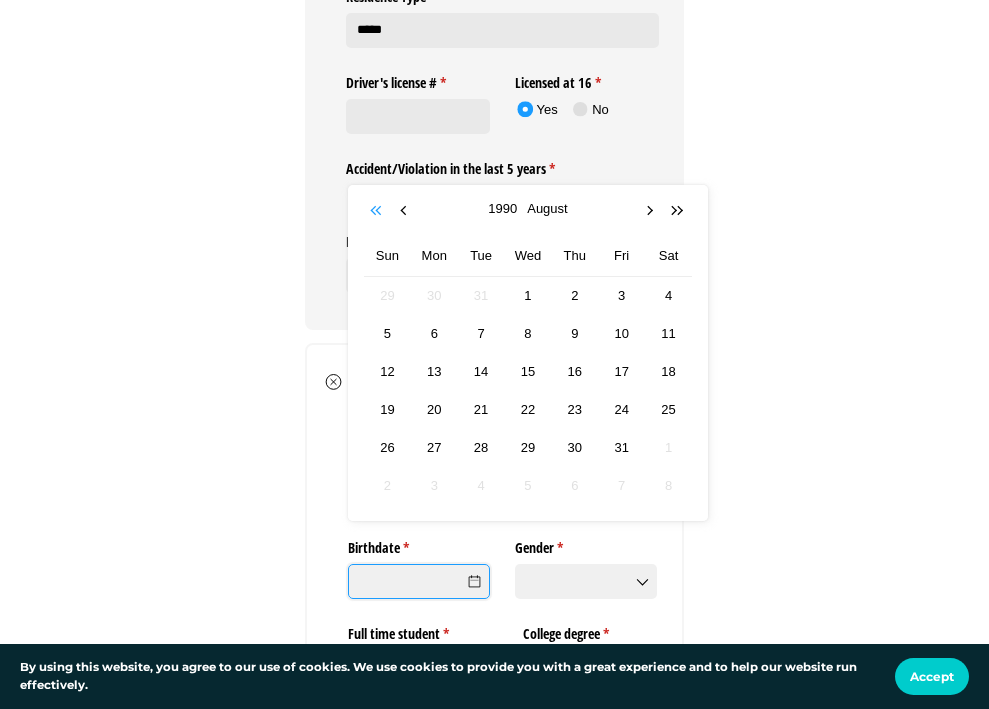 click at bounding box center [378, 211] 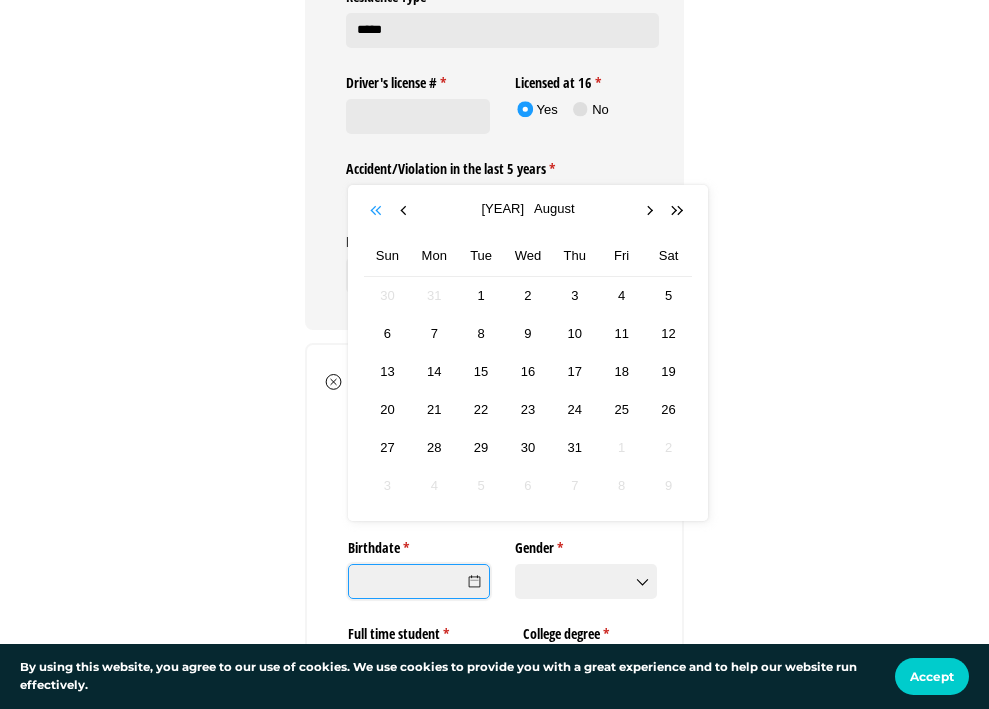 click at bounding box center [378, 211] 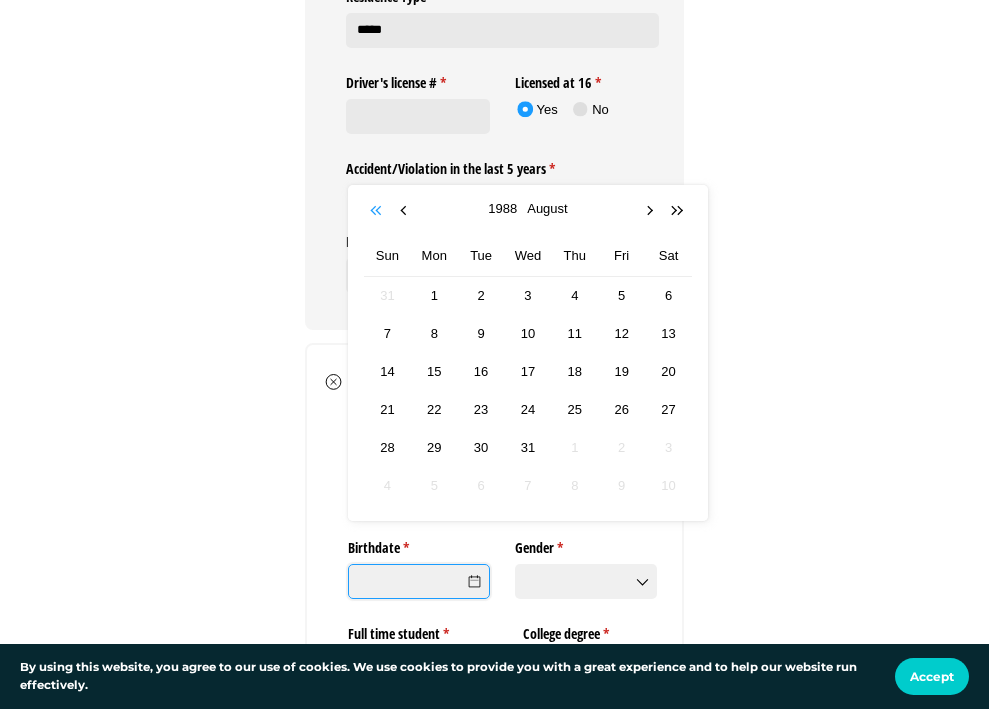 click at bounding box center [378, 211] 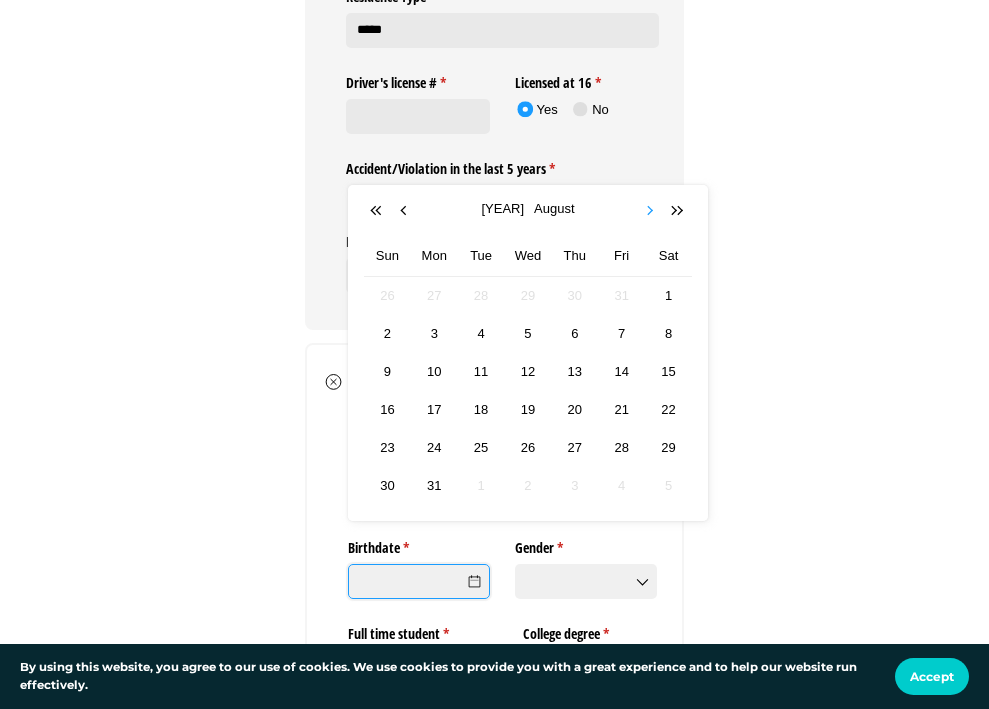 click at bounding box center [651, 211] 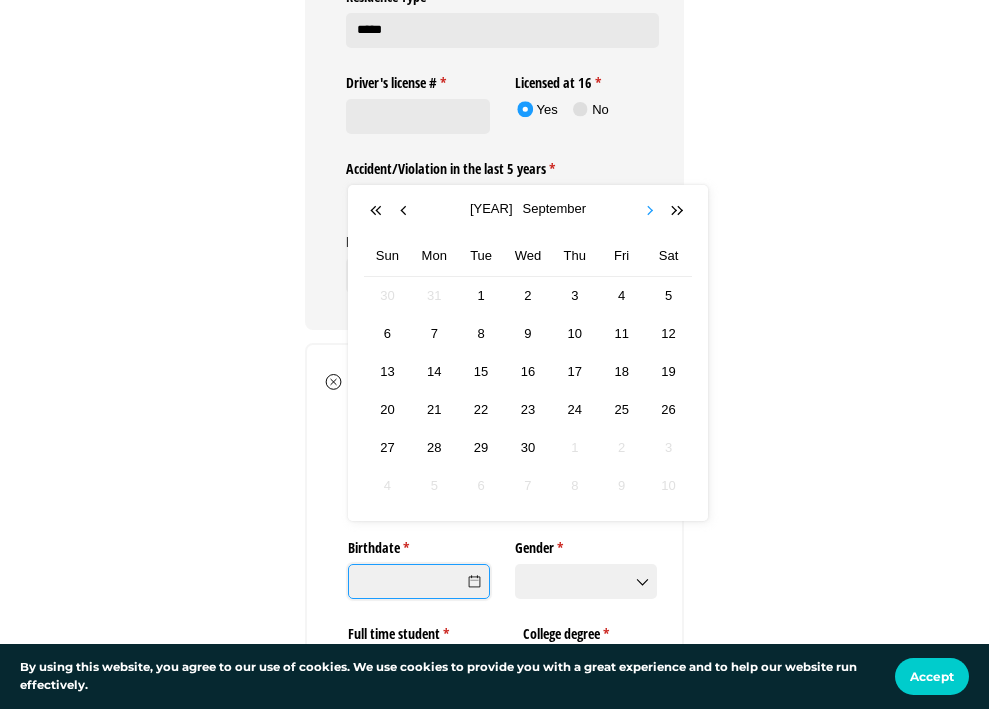 click at bounding box center [651, 211] 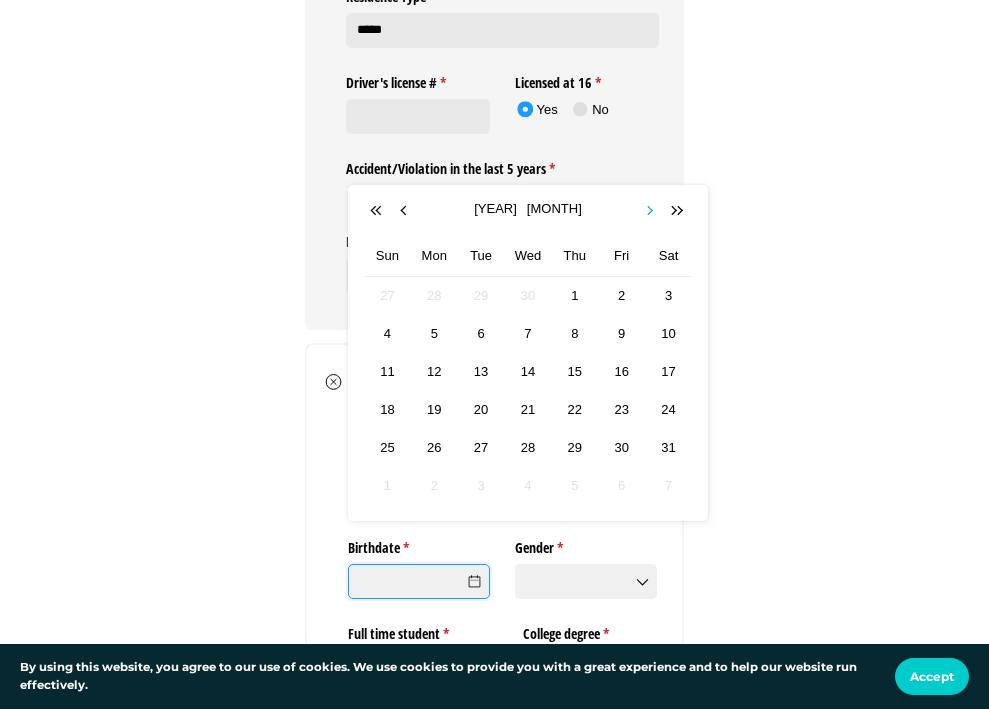 click at bounding box center (651, 211) 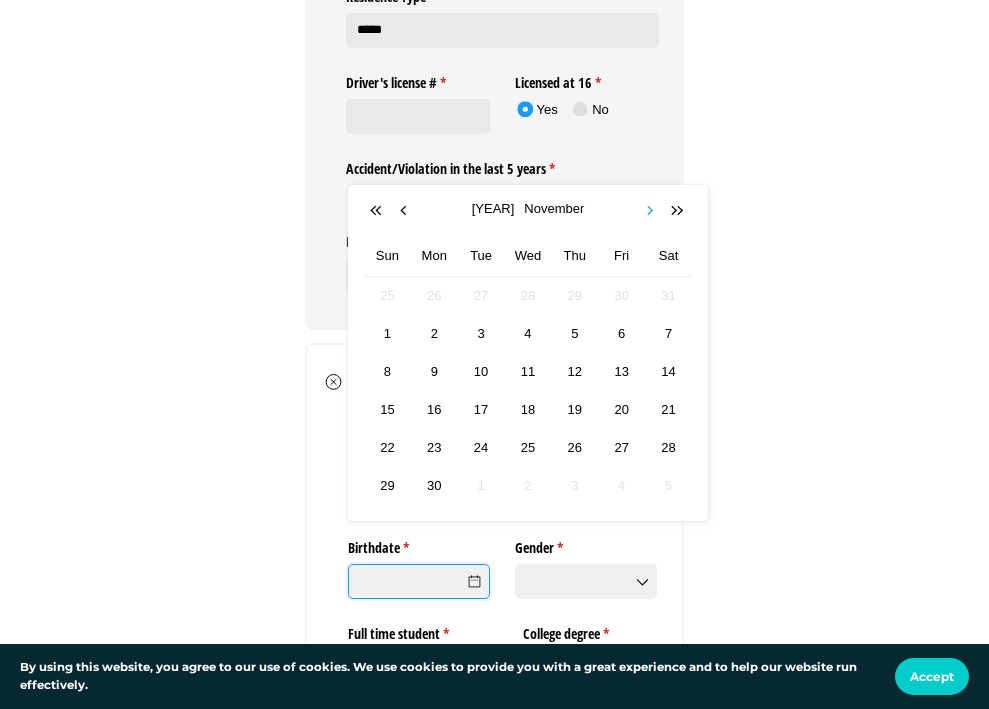 click at bounding box center [651, 211] 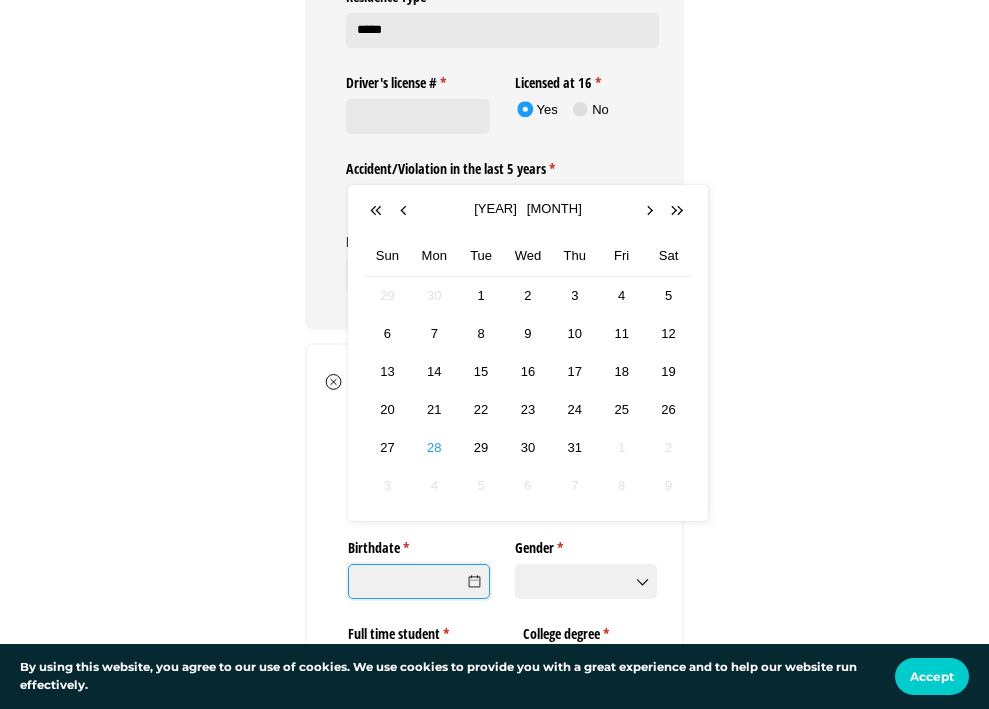 click on "28" at bounding box center (434, 447) 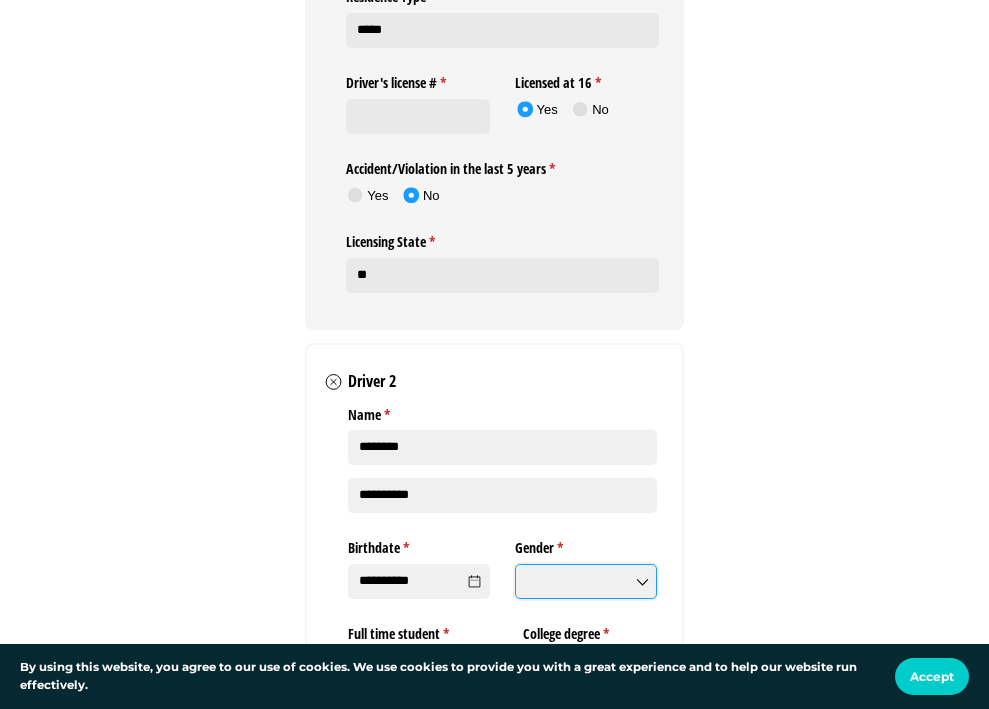 click on "Gender *   (required)" 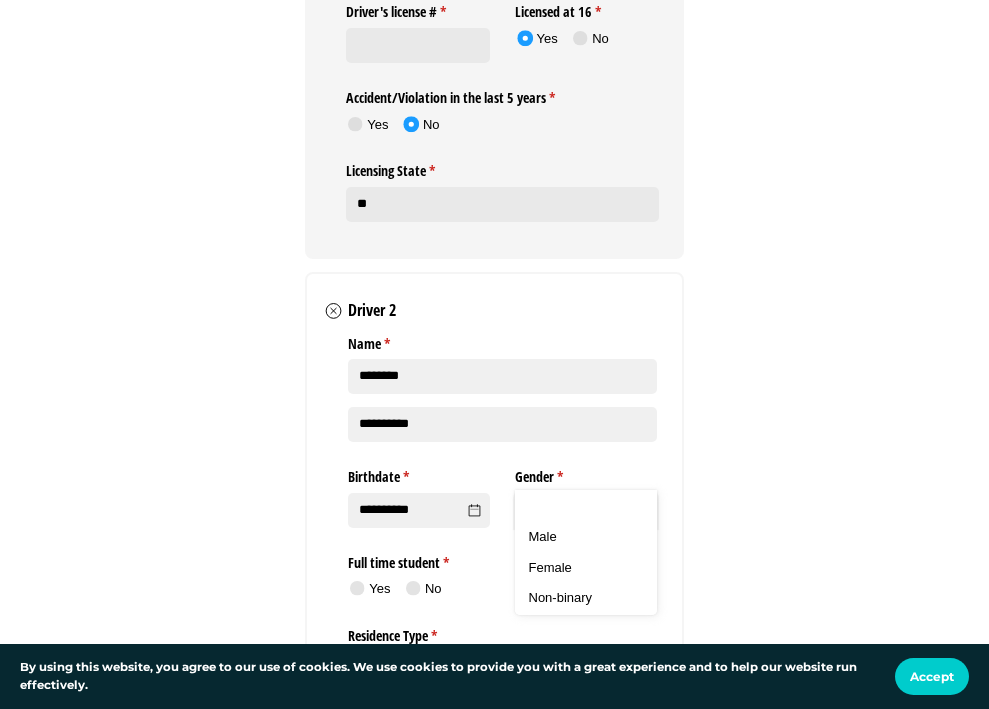 scroll, scrollTop: 6791, scrollLeft: 0, axis: vertical 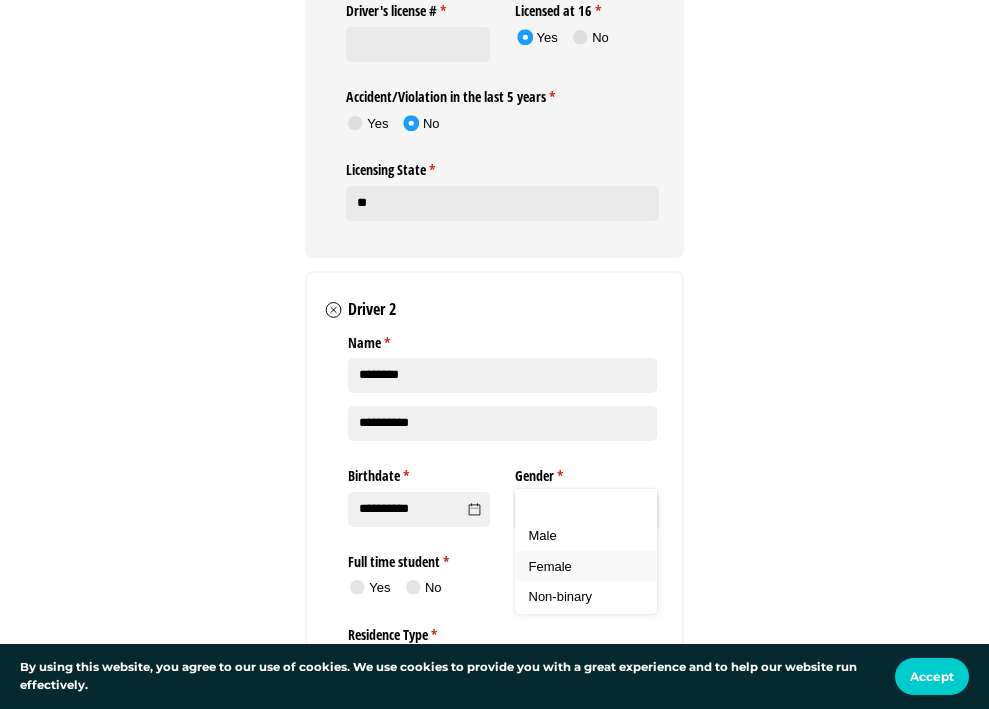 click on "Female" at bounding box center (586, 566) 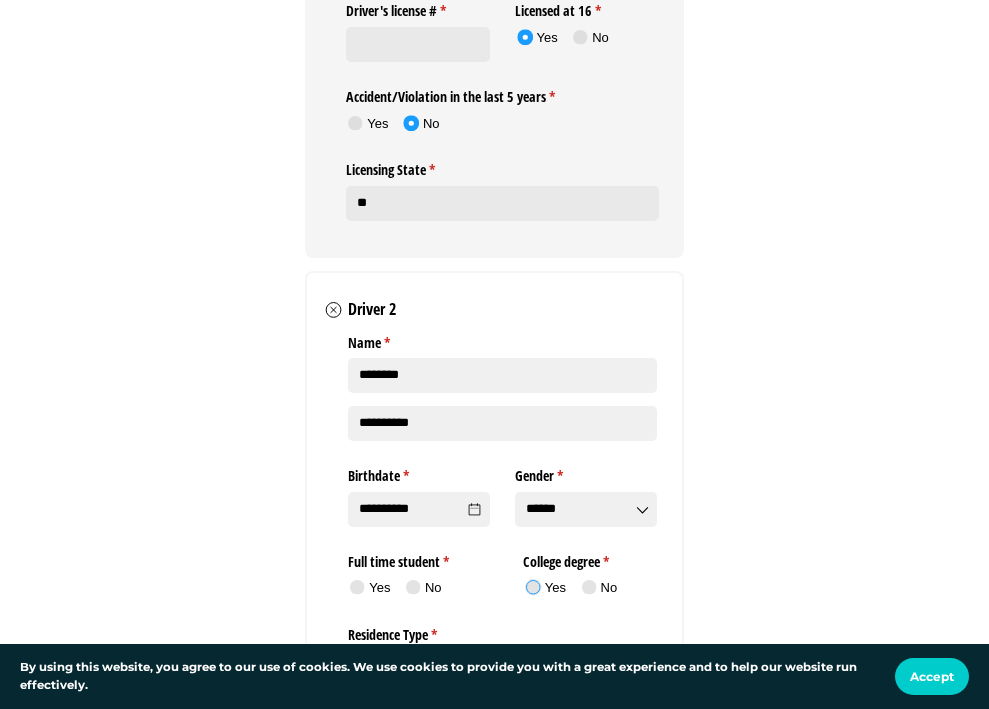 click 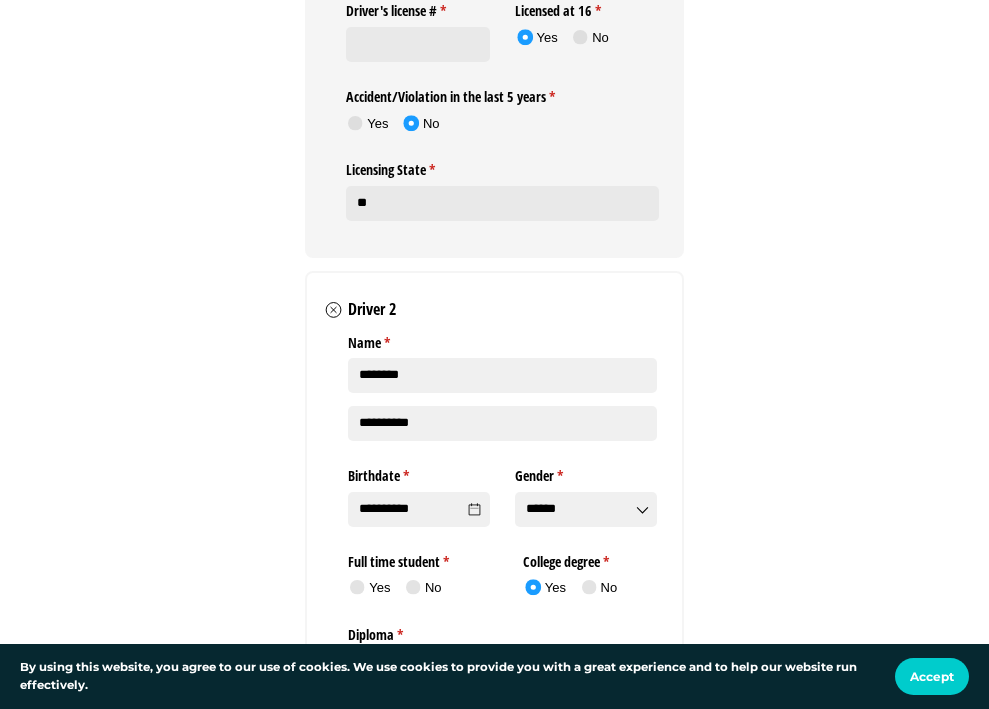 click on "Diploma *   (required)" 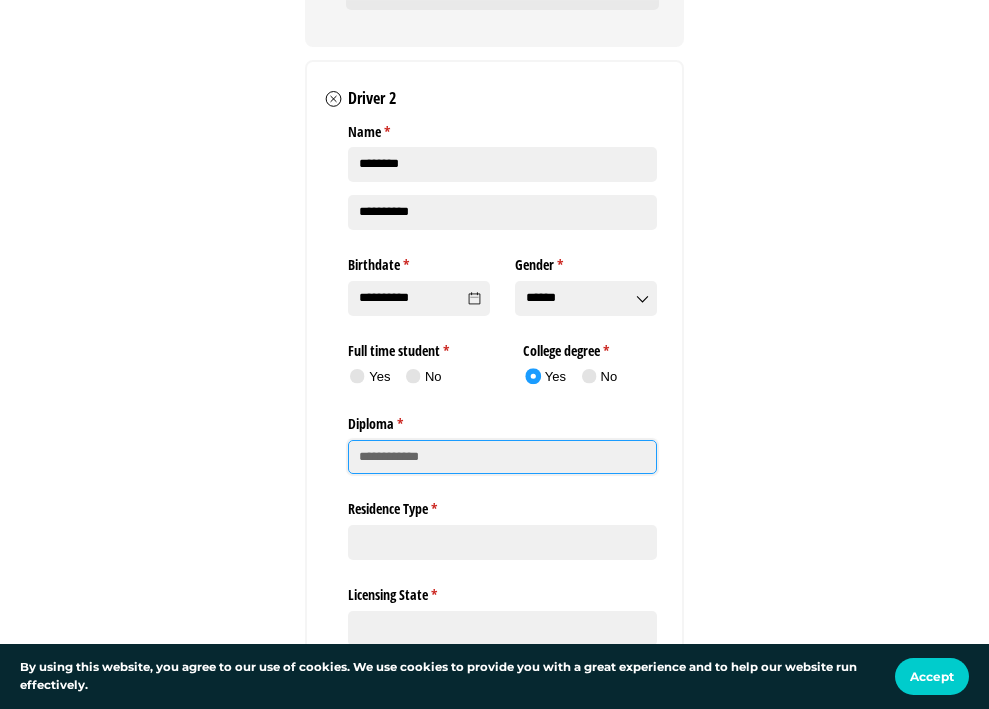 scroll, scrollTop: 7005, scrollLeft: 0, axis: vertical 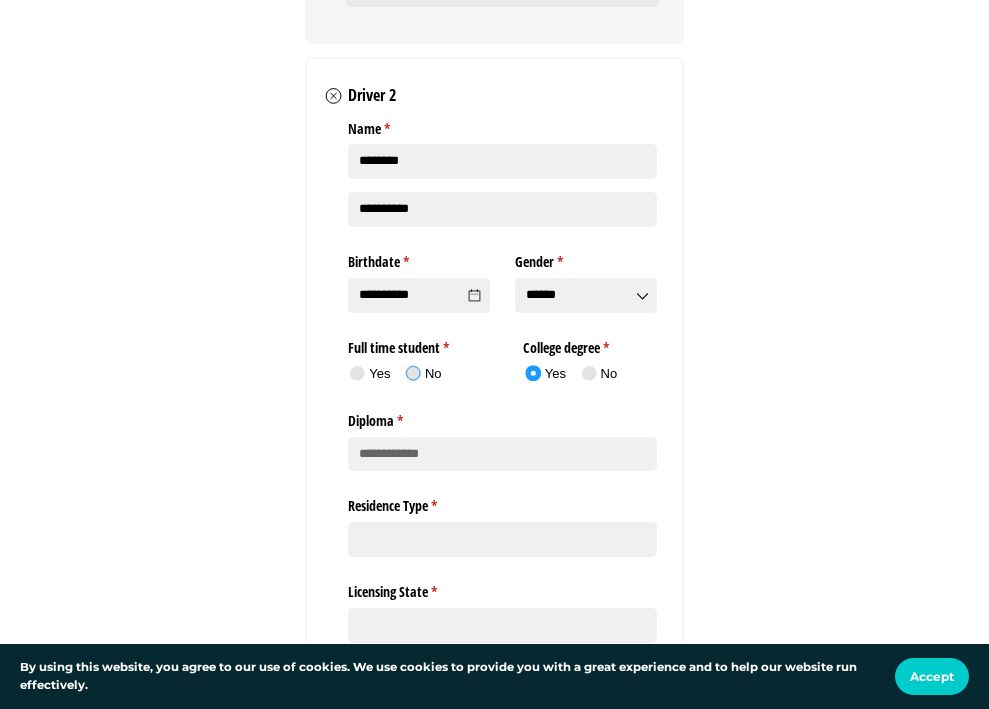 click 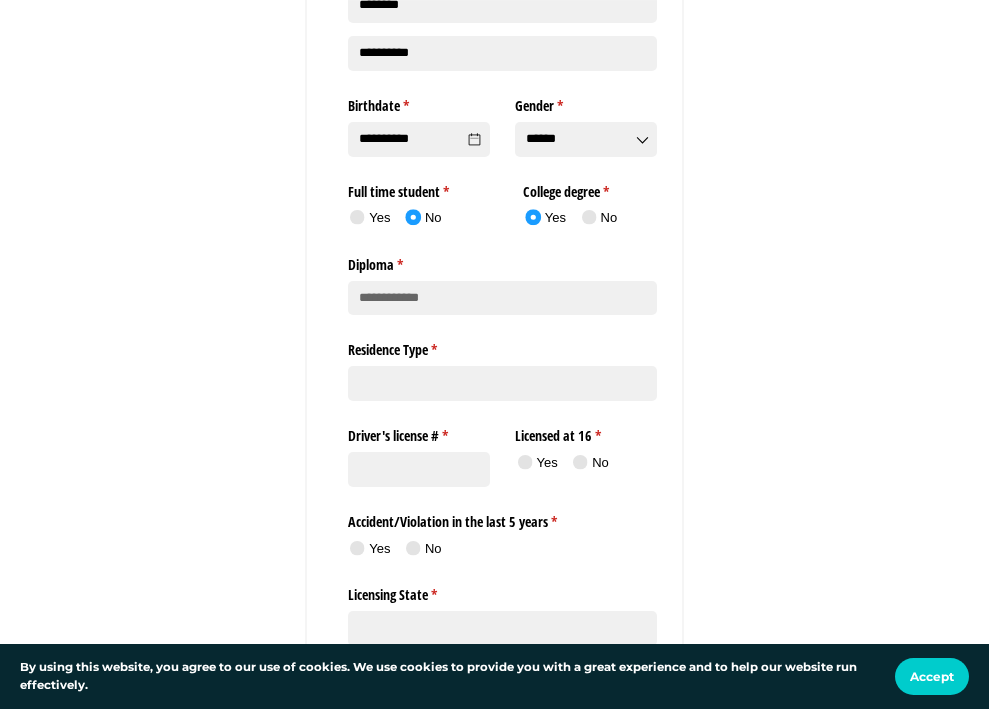 scroll, scrollTop: 7159, scrollLeft: 0, axis: vertical 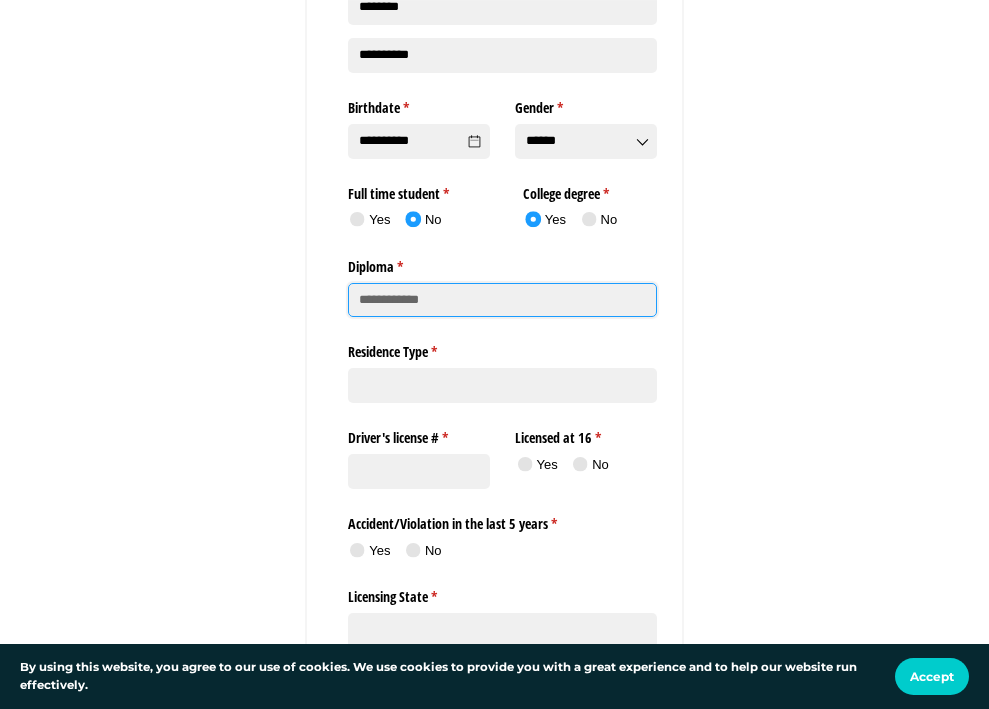 click on "Diploma *   (required)" 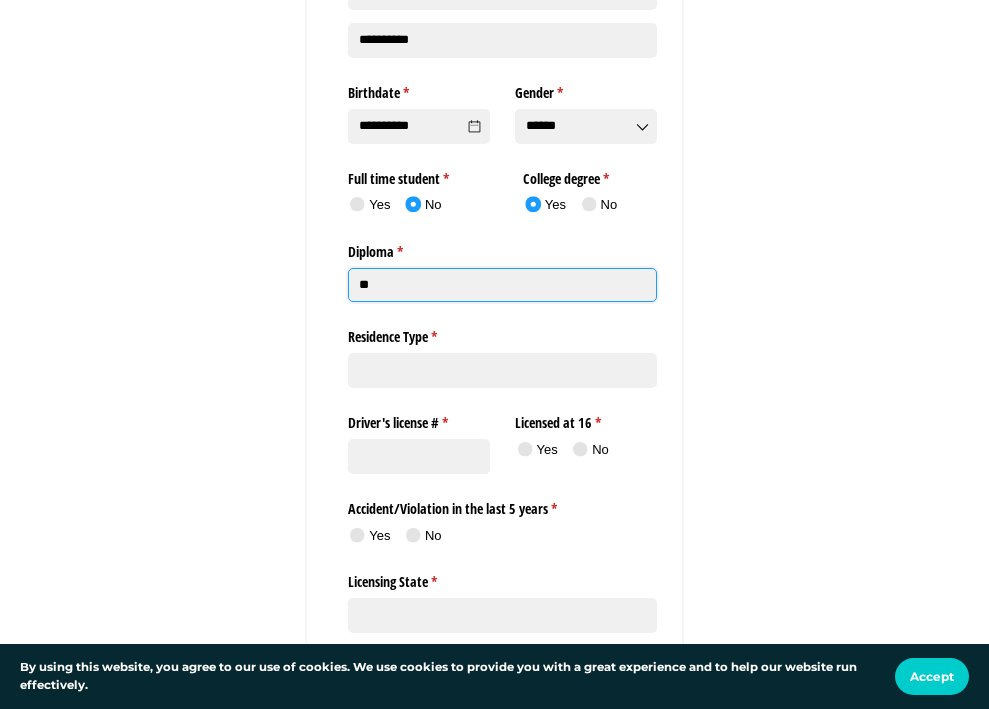 scroll, scrollTop: 7177, scrollLeft: 0, axis: vertical 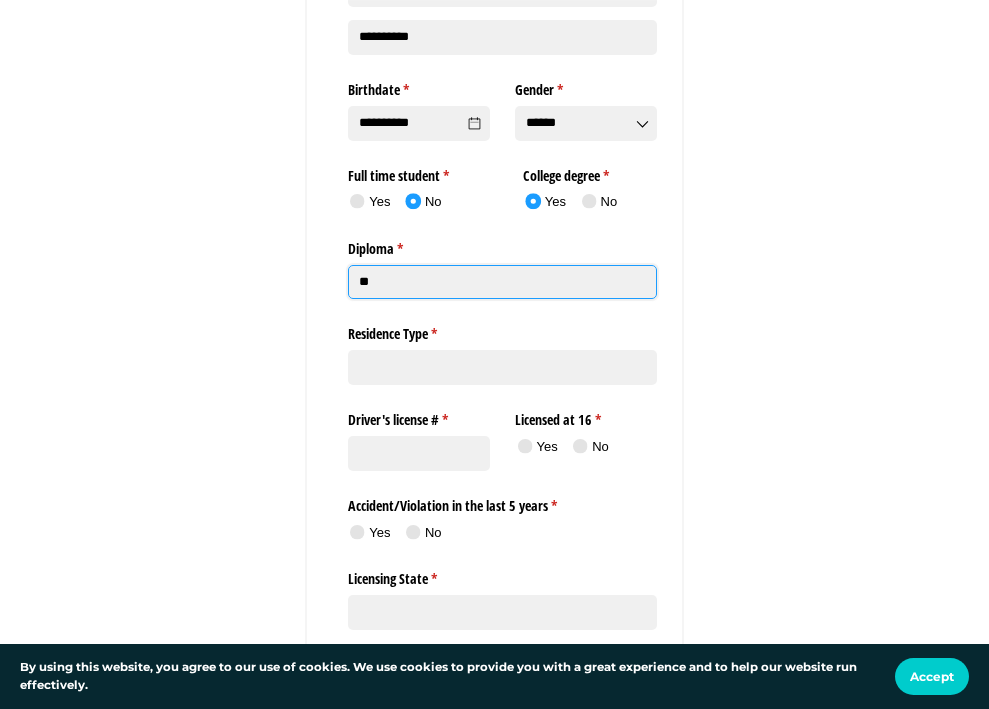 type on "**" 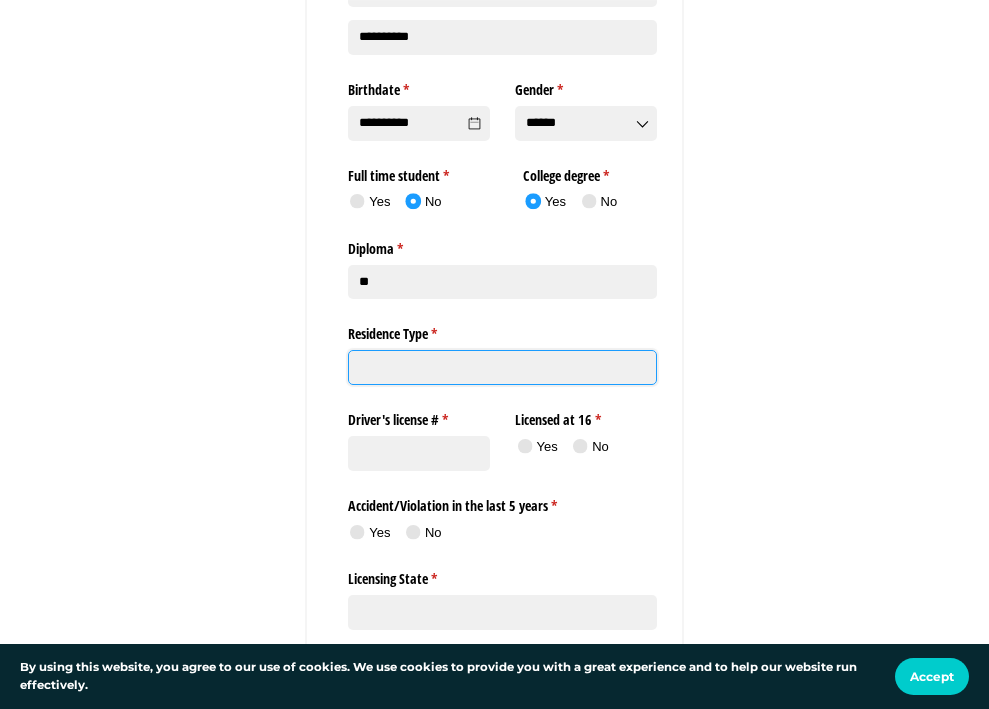 click on "Residence Type *   (required)" 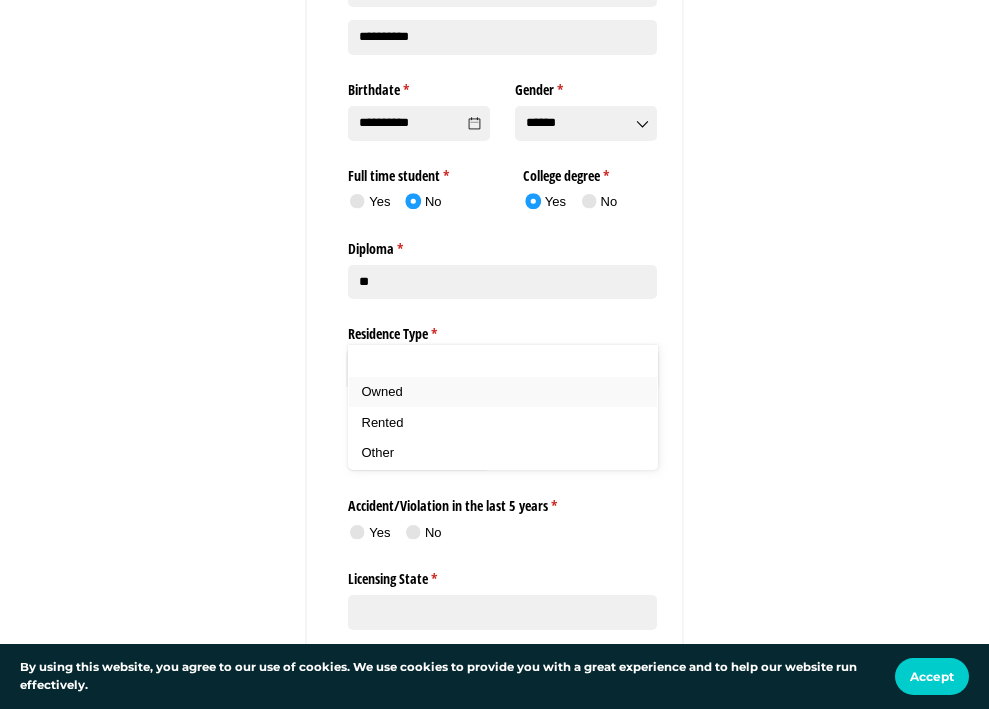 click on "Owned" at bounding box center (503, 392) 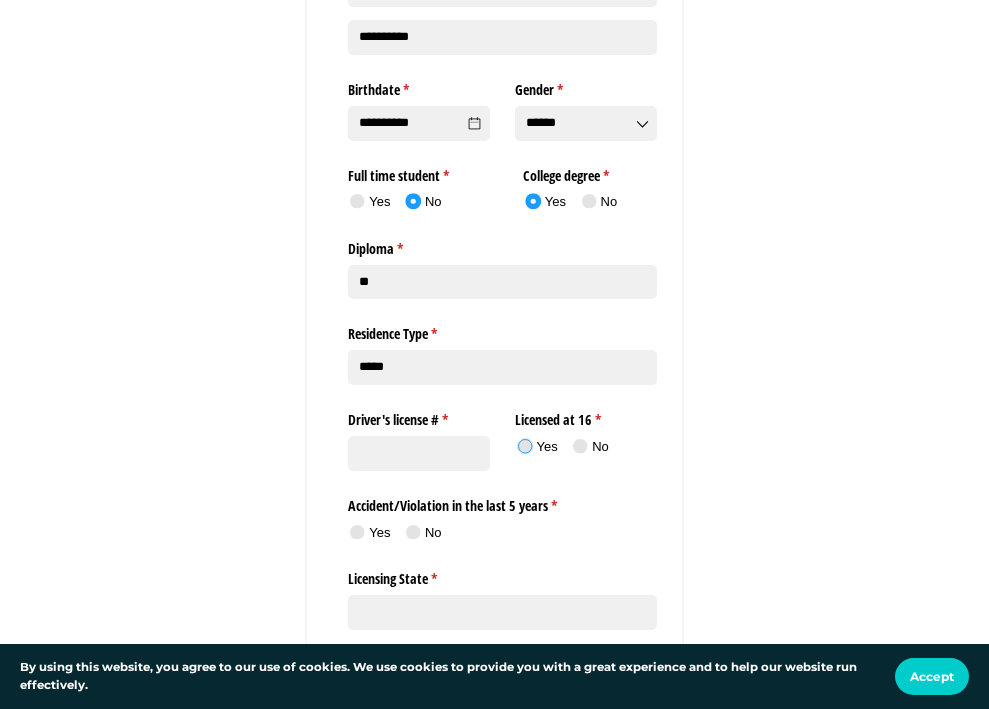 click on "Yes" 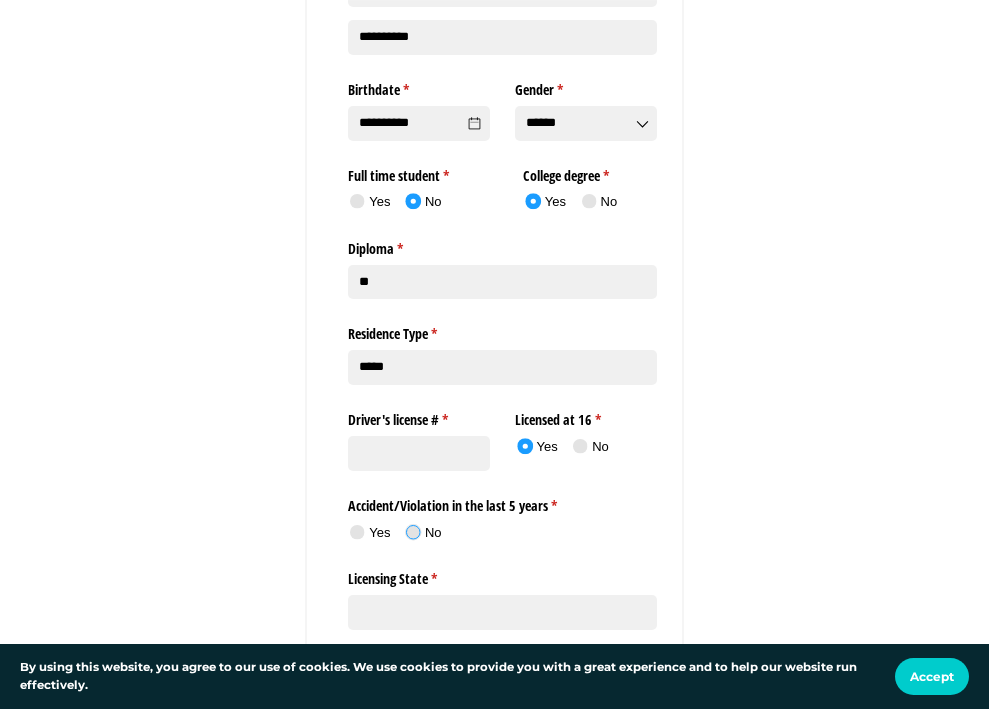 click on "No" 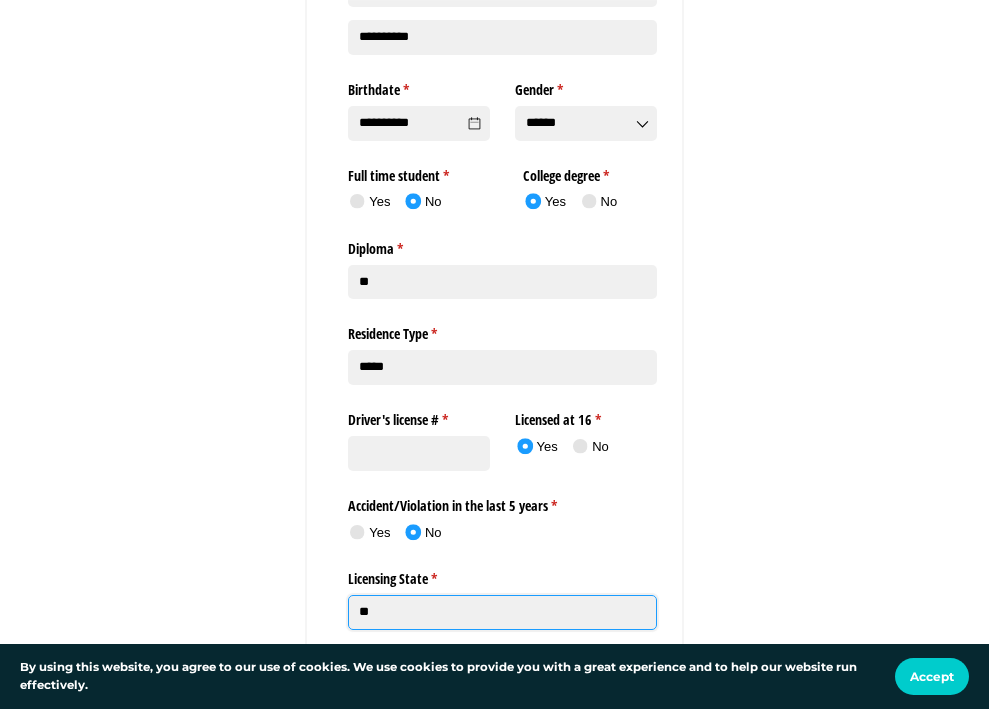 type on "**" 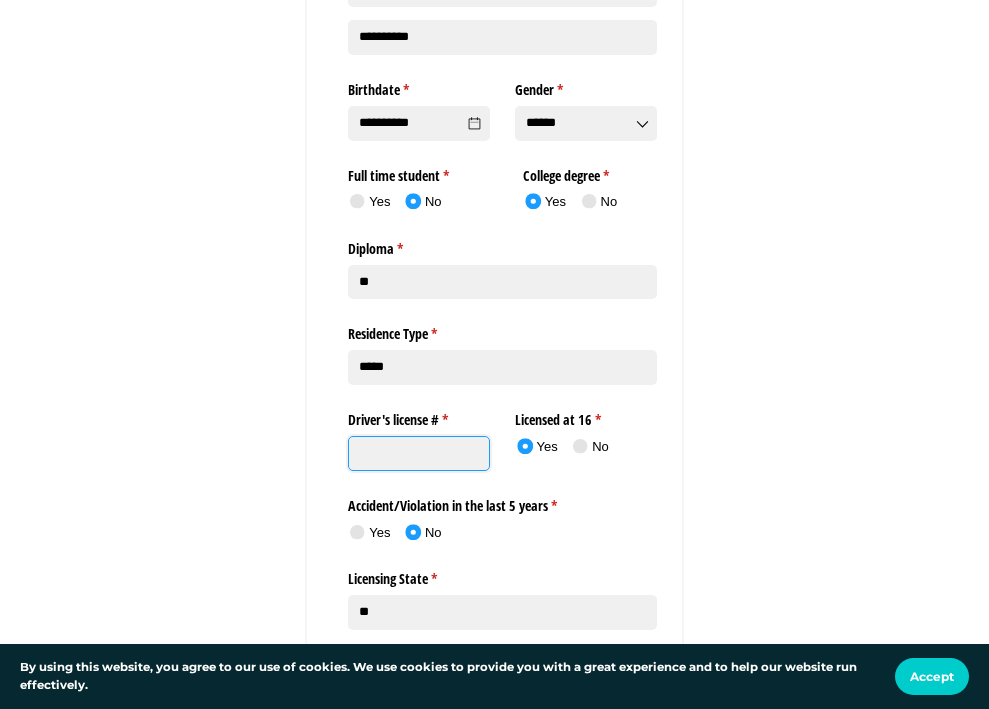 click on "Driver's license # *   (required)" 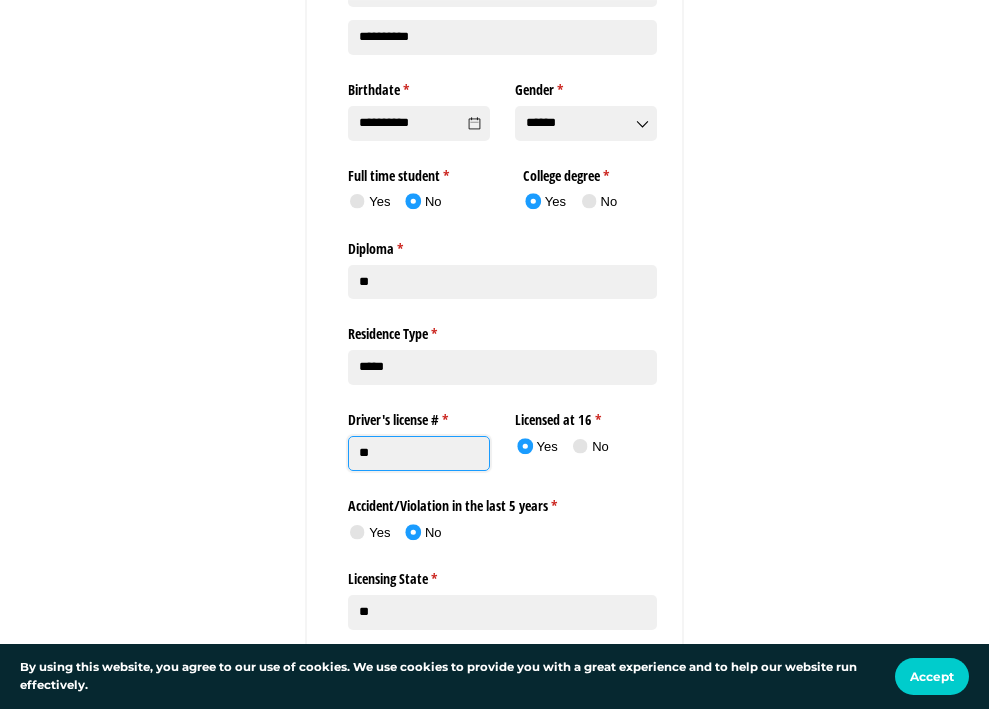 type on "*" 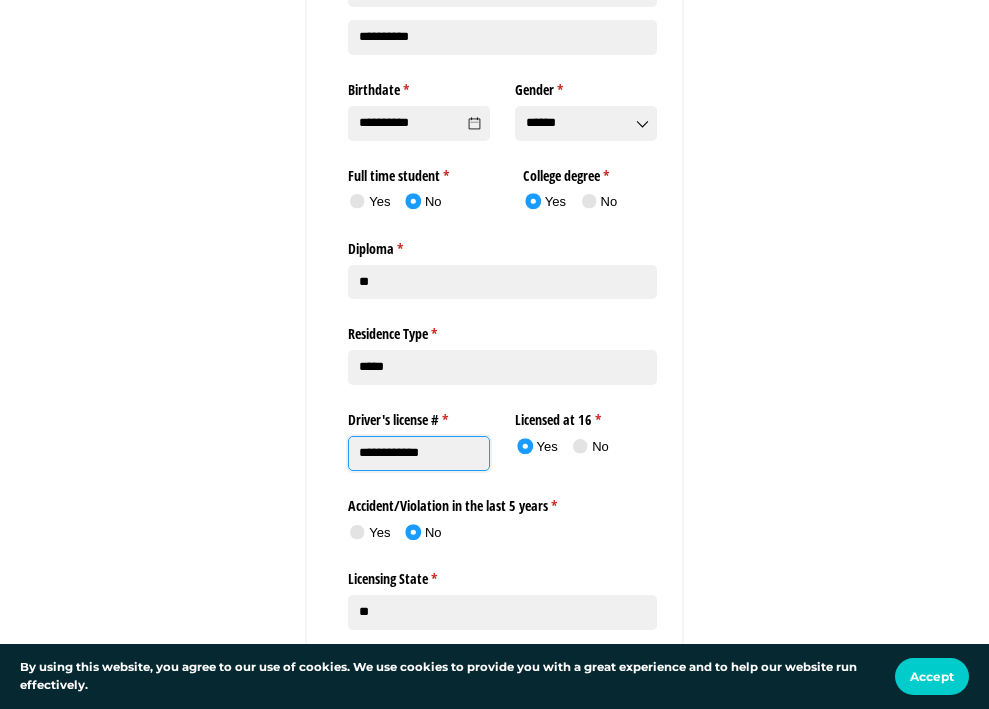 type on "**********" 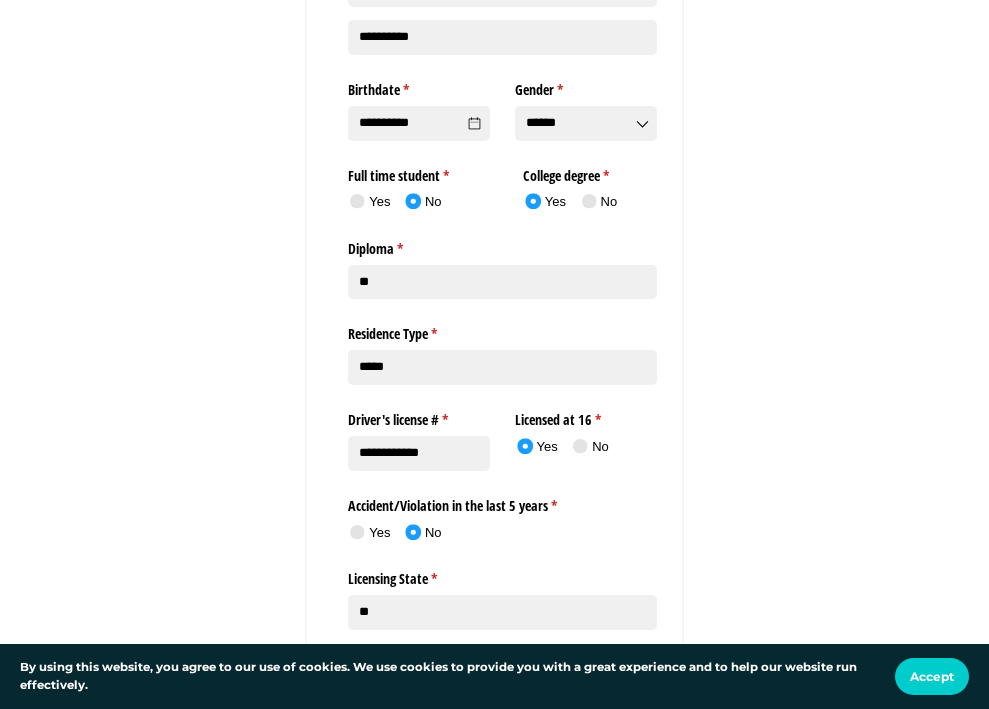 click on "**********" 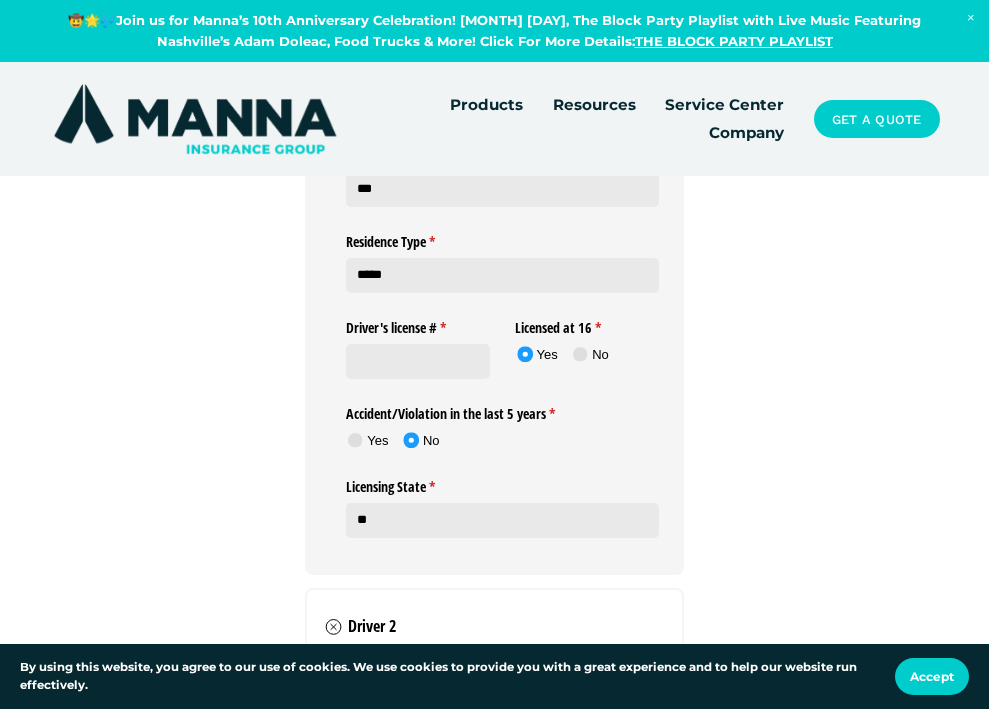 scroll, scrollTop: 6467, scrollLeft: 0, axis: vertical 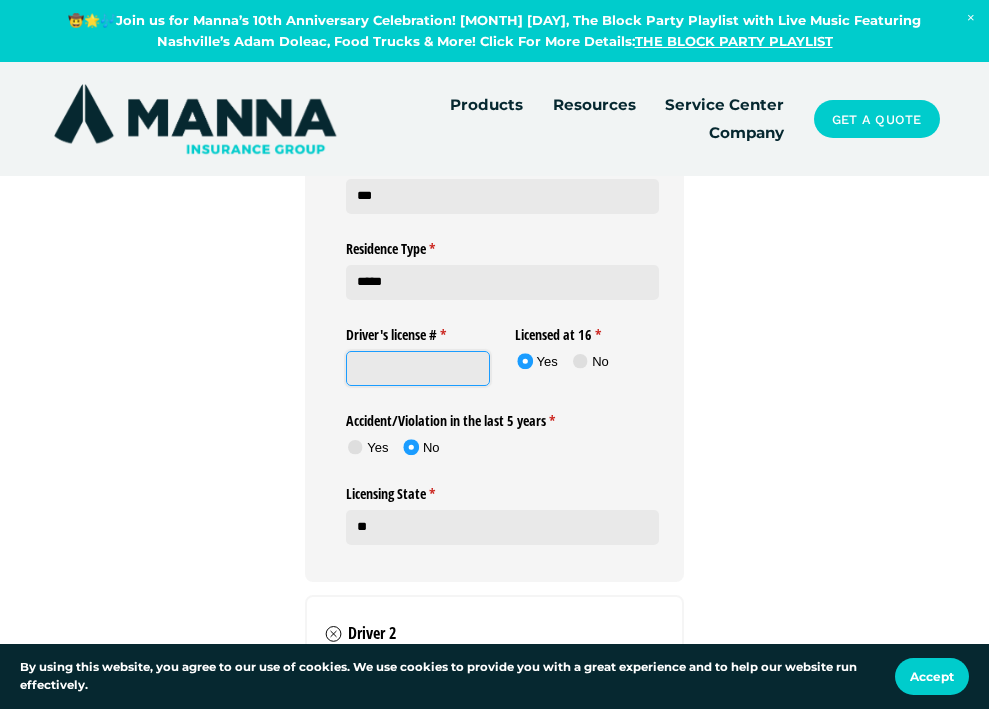 click on "Driver's license # *   (required)" 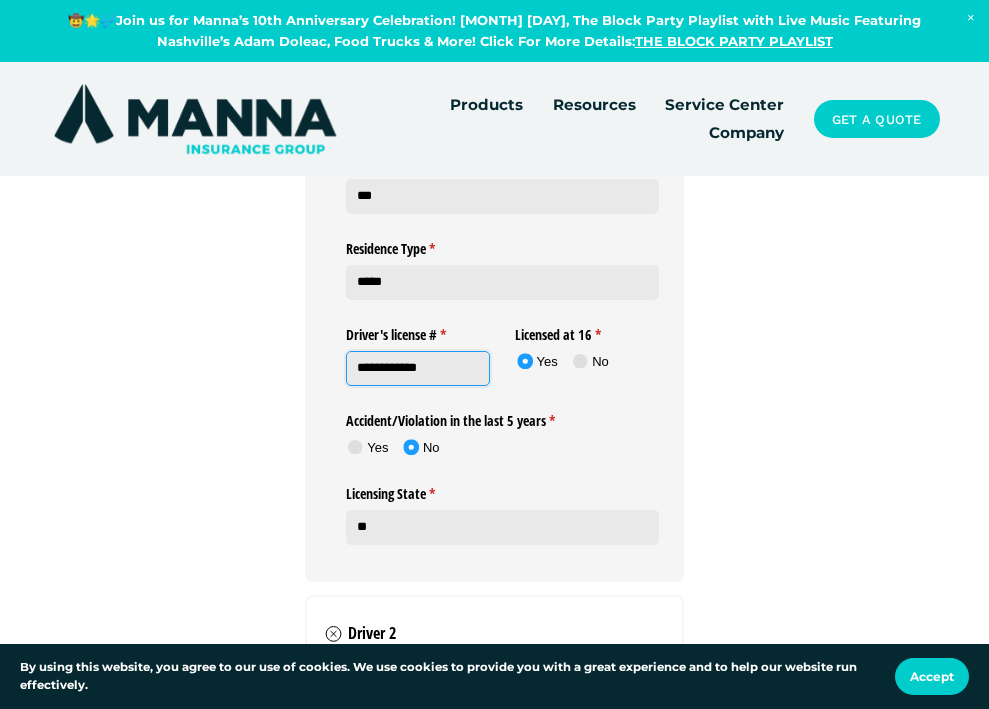 type on "**********" 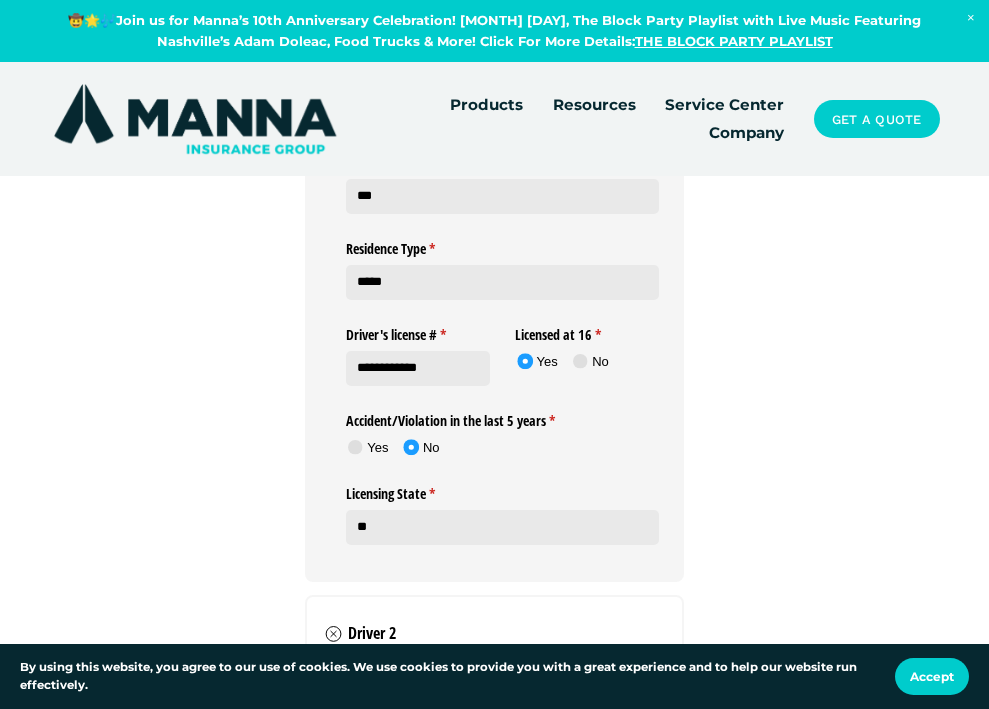 click on "**********" at bounding box center (494, -392) 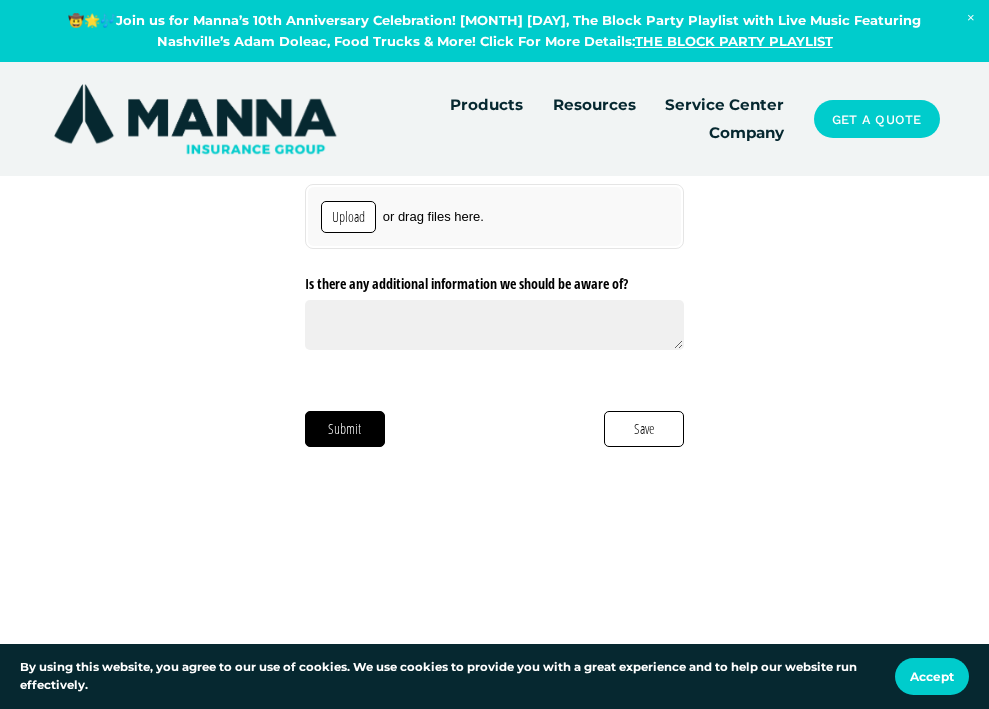 scroll, scrollTop: 11435, scrollLeft: 0, axis: vertical 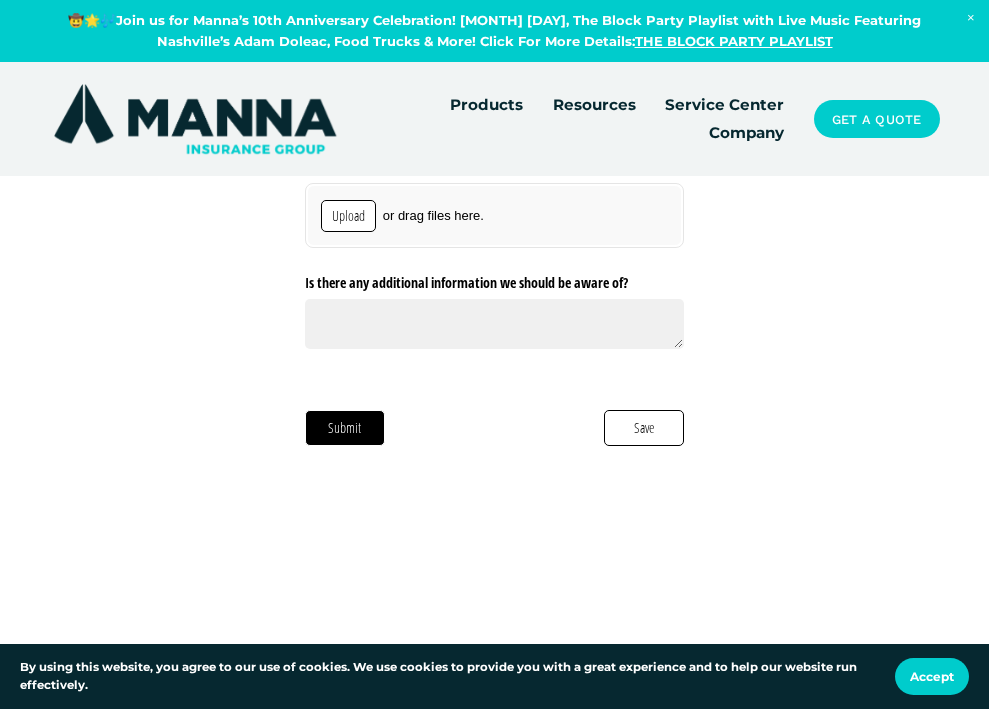click on "Submit" 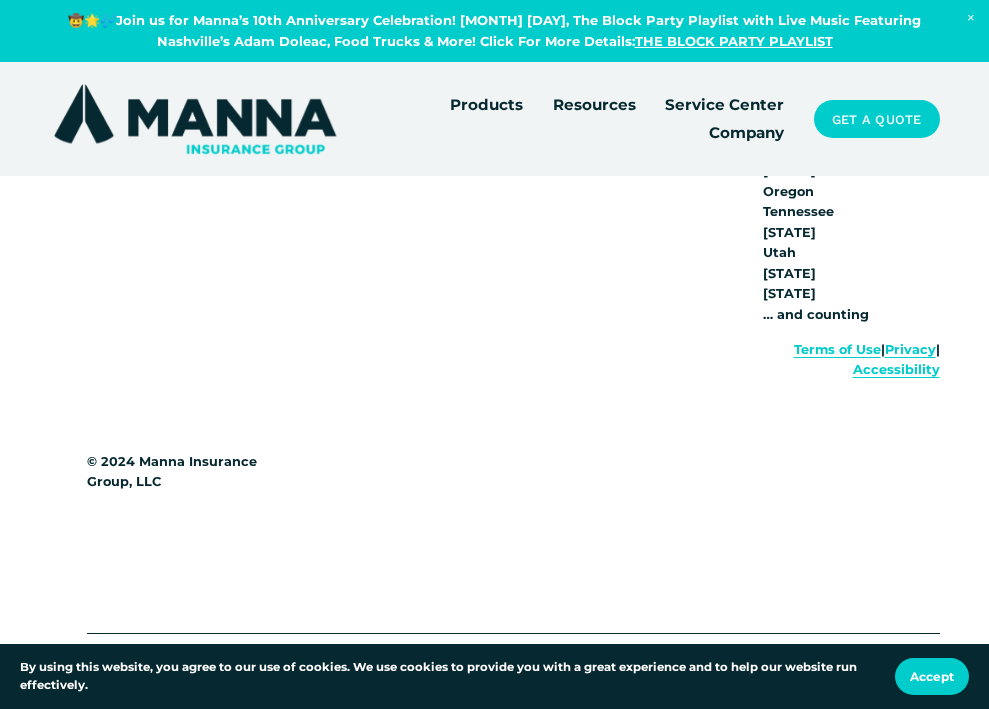 scroll, scrollTop: 0, scrollLeft: 0, axis: both 